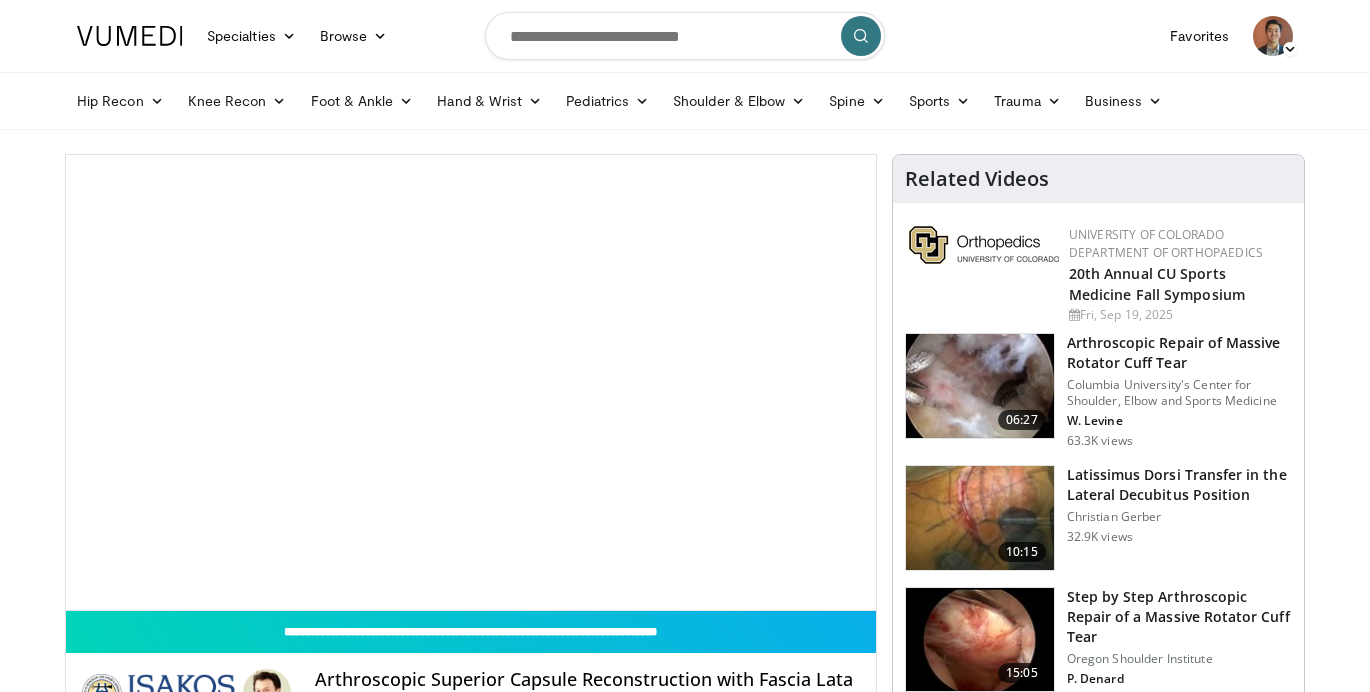 scroll, scrollTop: 0, scrollLeft: 0, axis: both 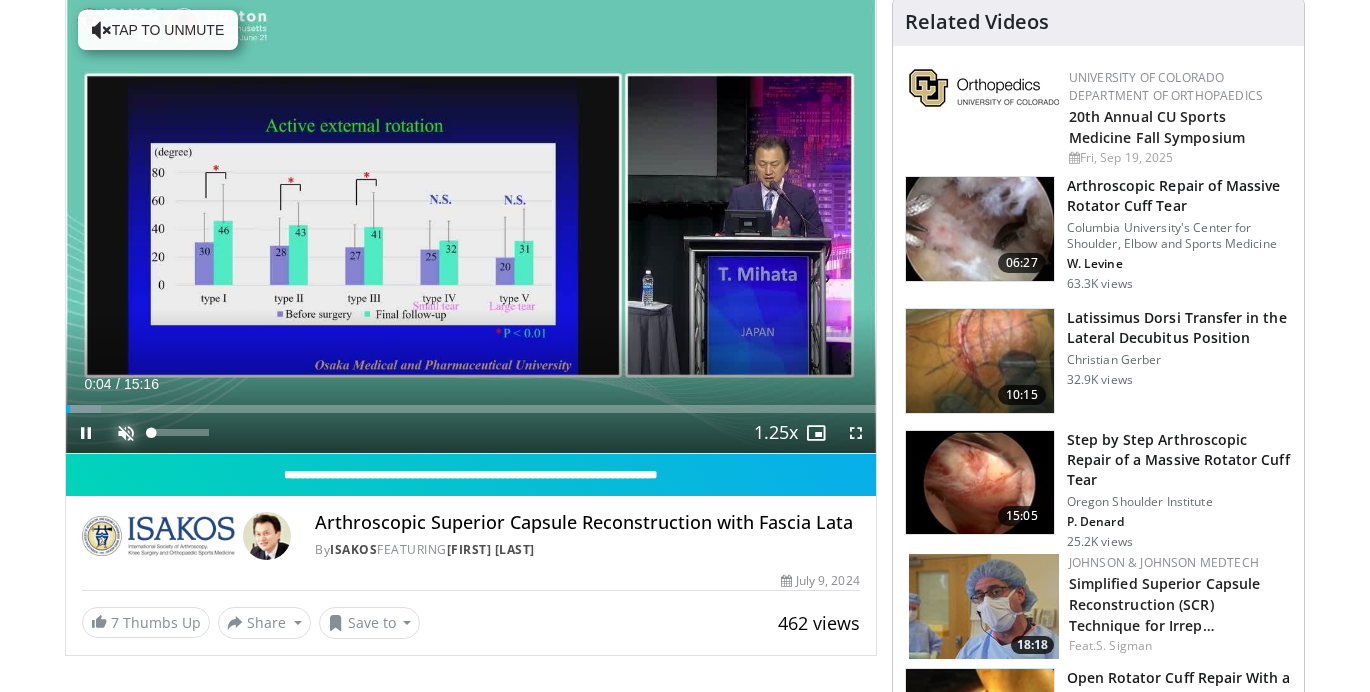 click at bounding box center (126, 433) 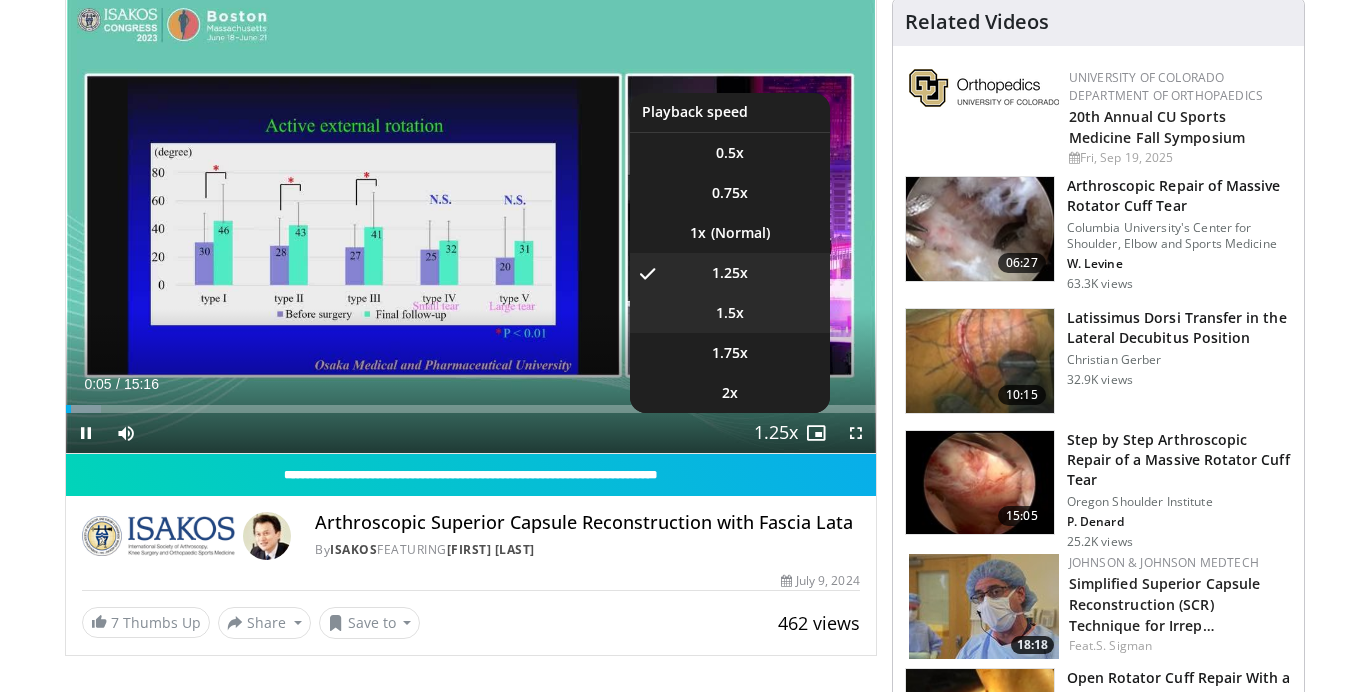 click on "1.5x" at bounding box center (730, 313) 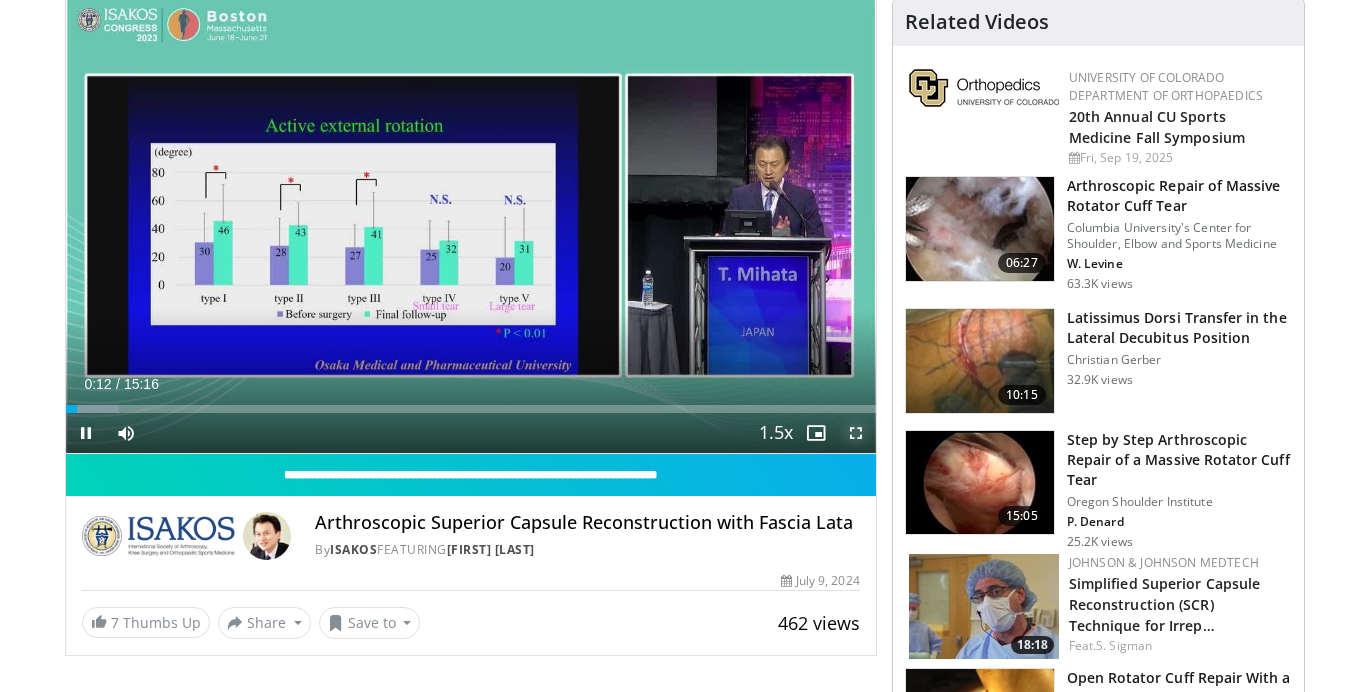 click at bounding box center (856, 433) 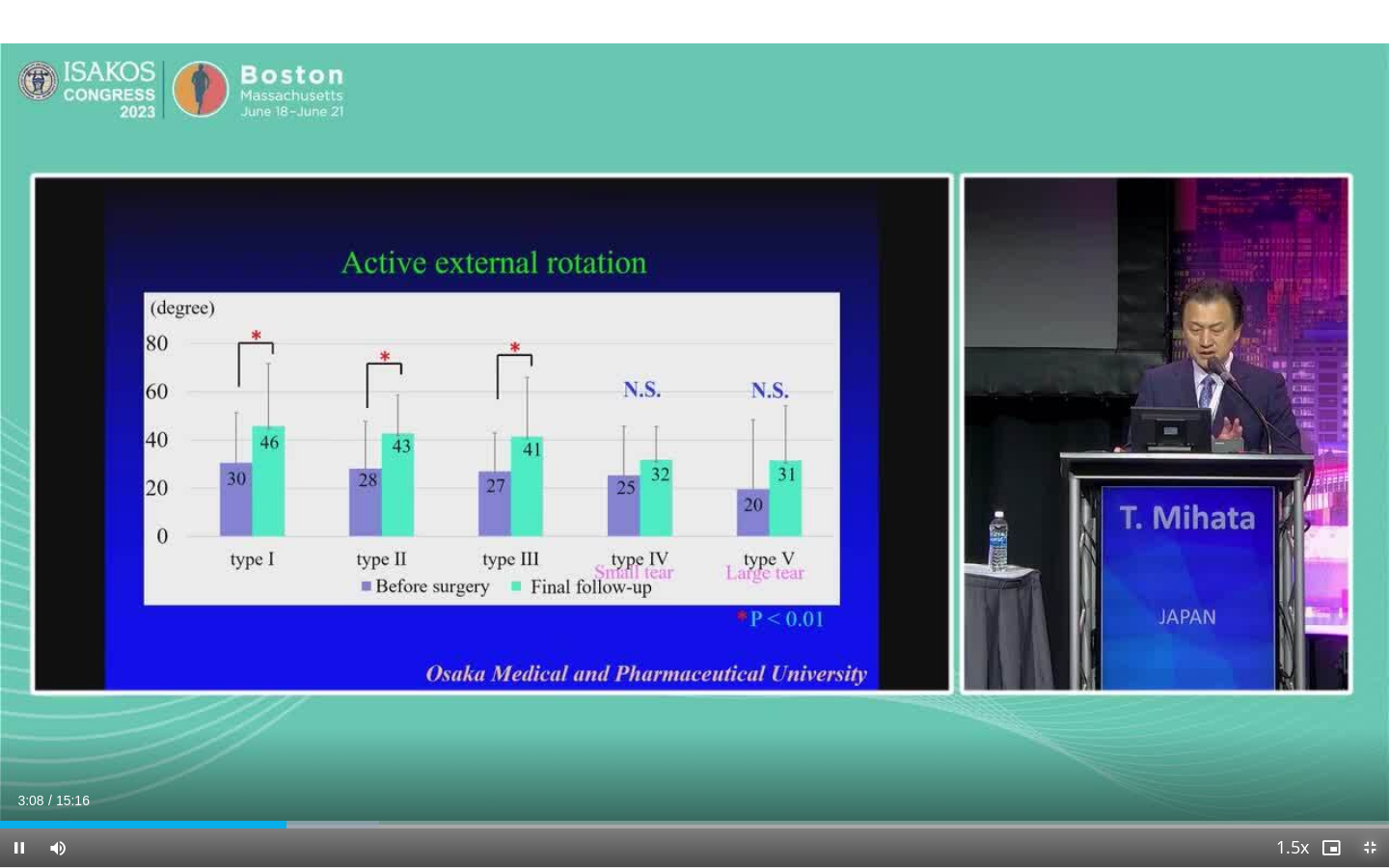 click at bounding box center (1370, 848) 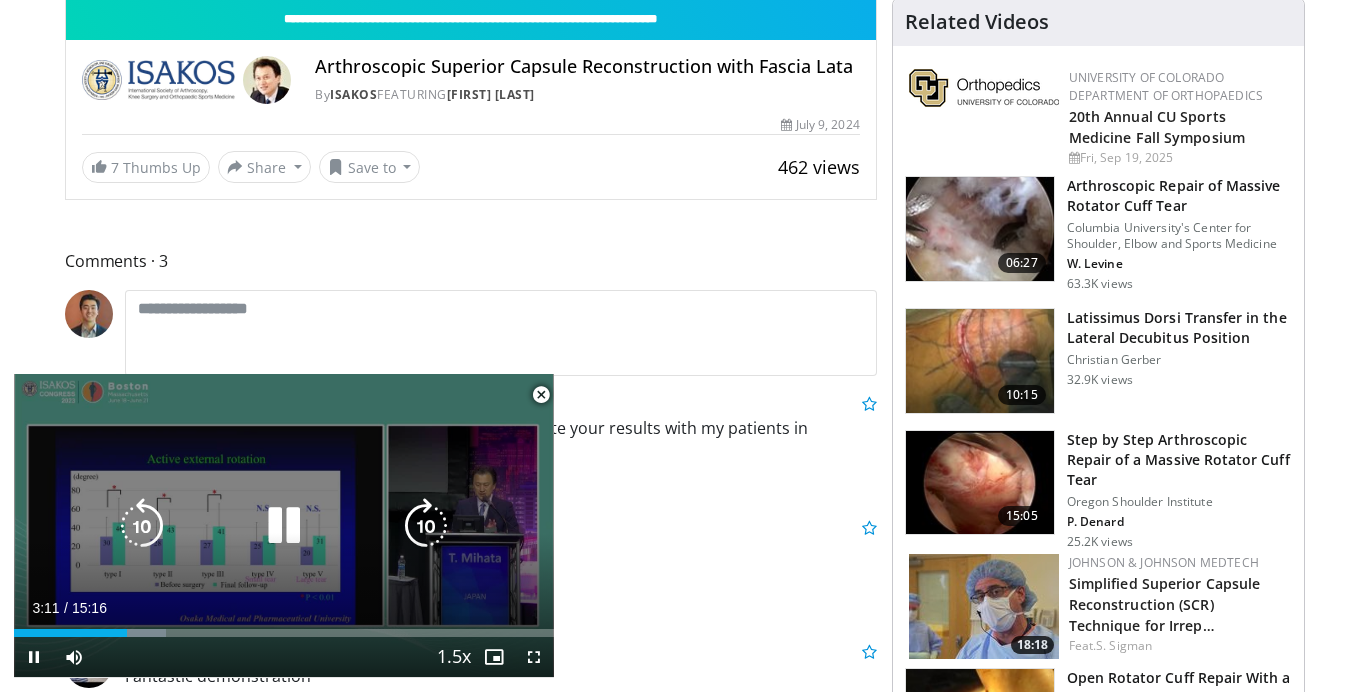 click at bounding box center (284, 526) 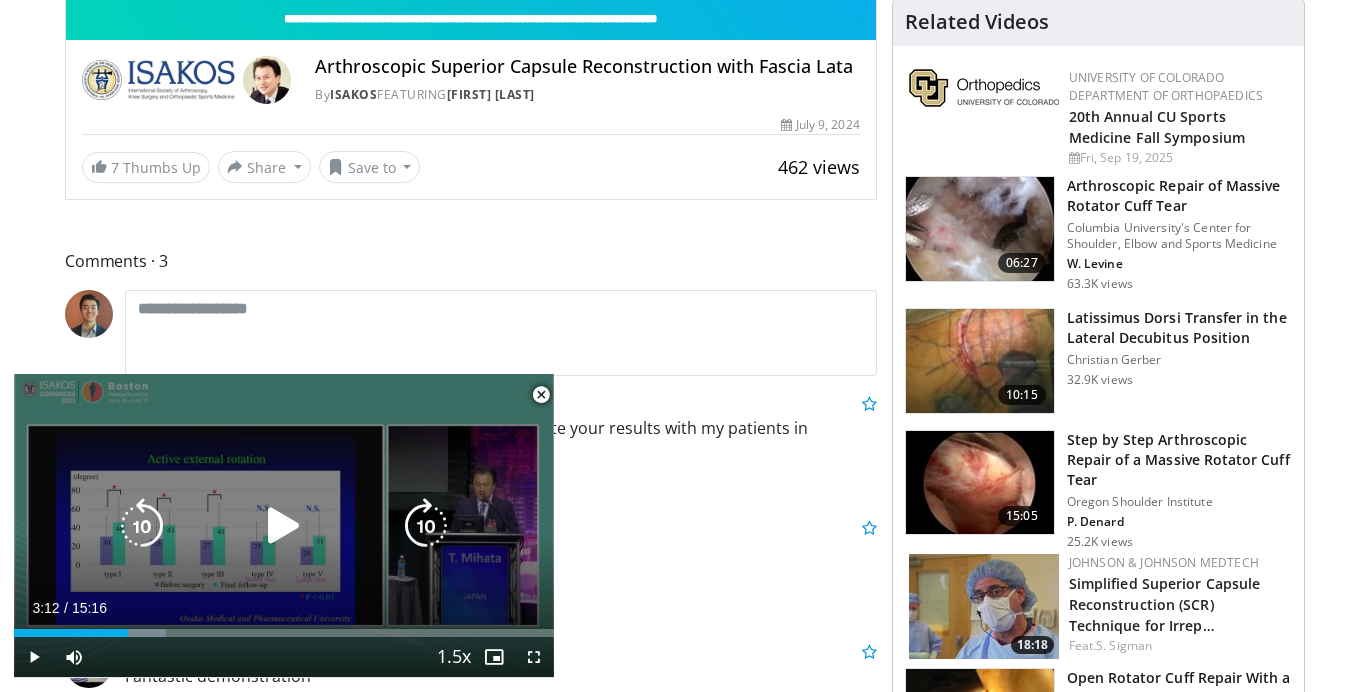 type 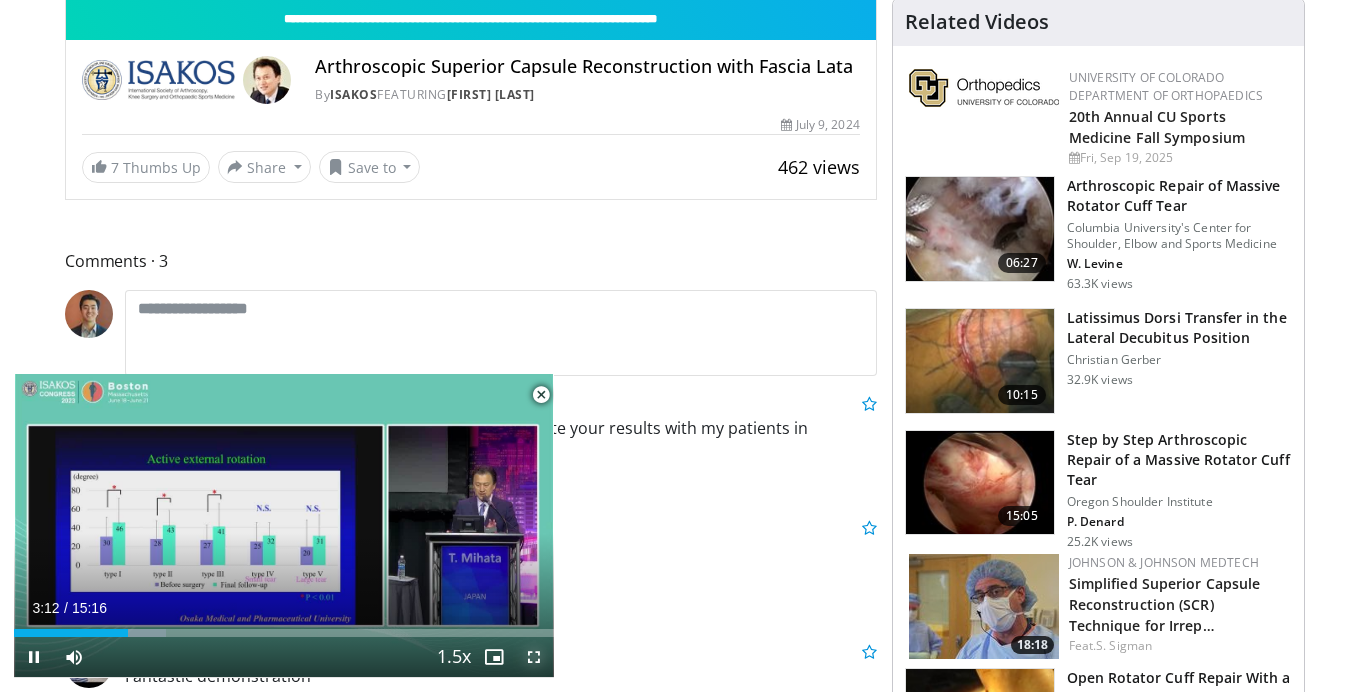 click at bounding box center (534, 657) 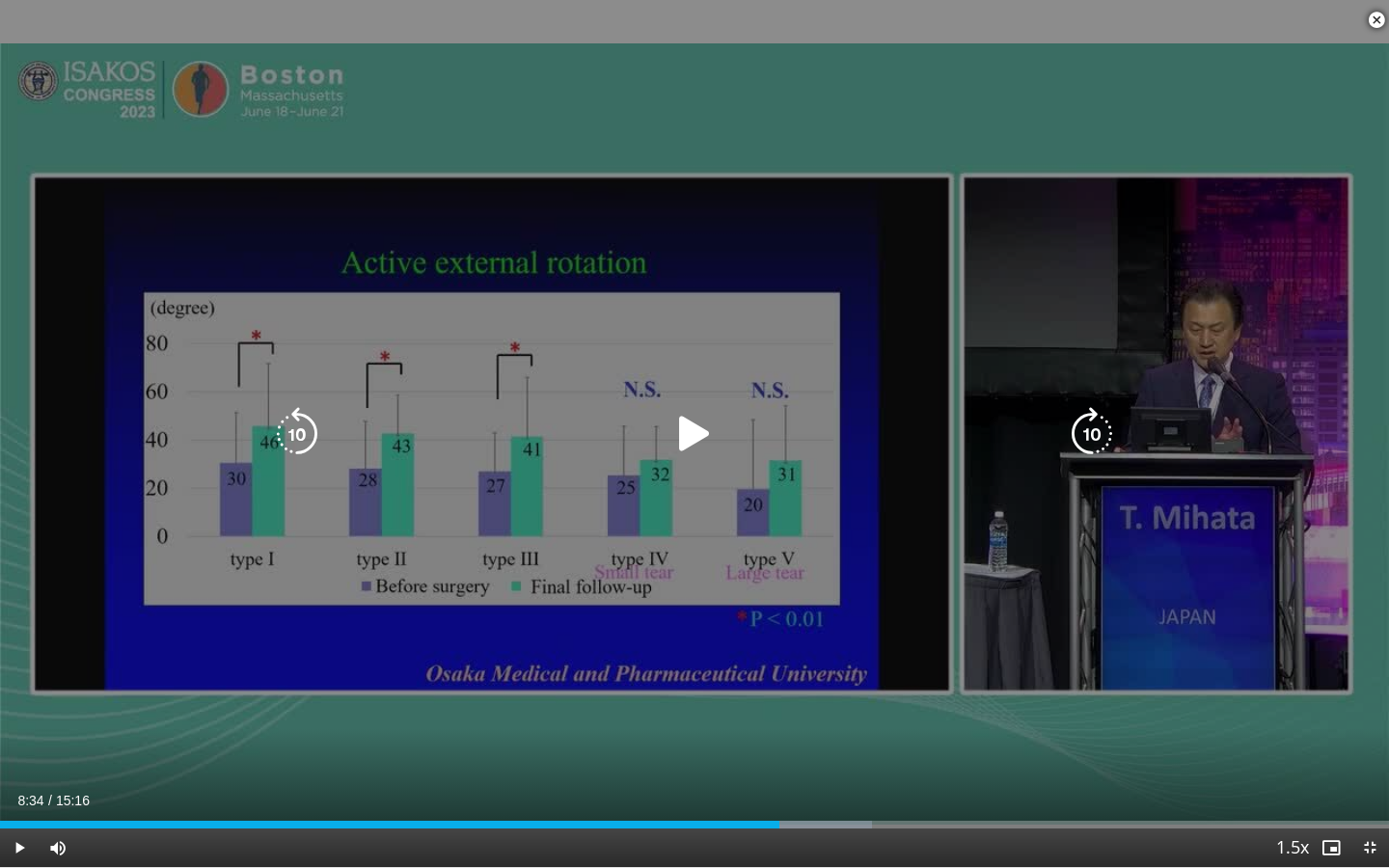 click at bounding box center (694, 434) 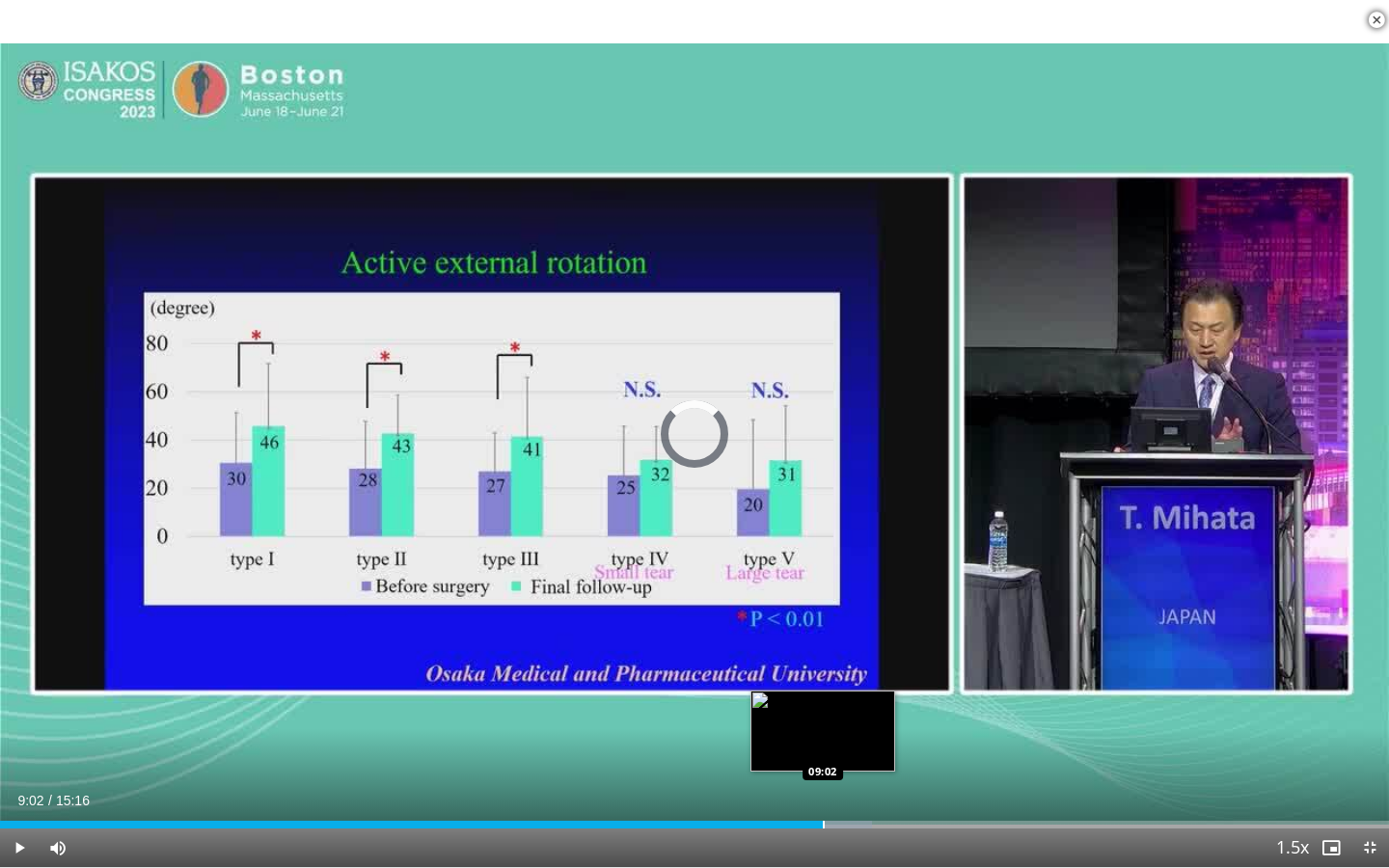 click on "Loaded :  62.77% 08:35 09:02" at bounding box center (694, 819) 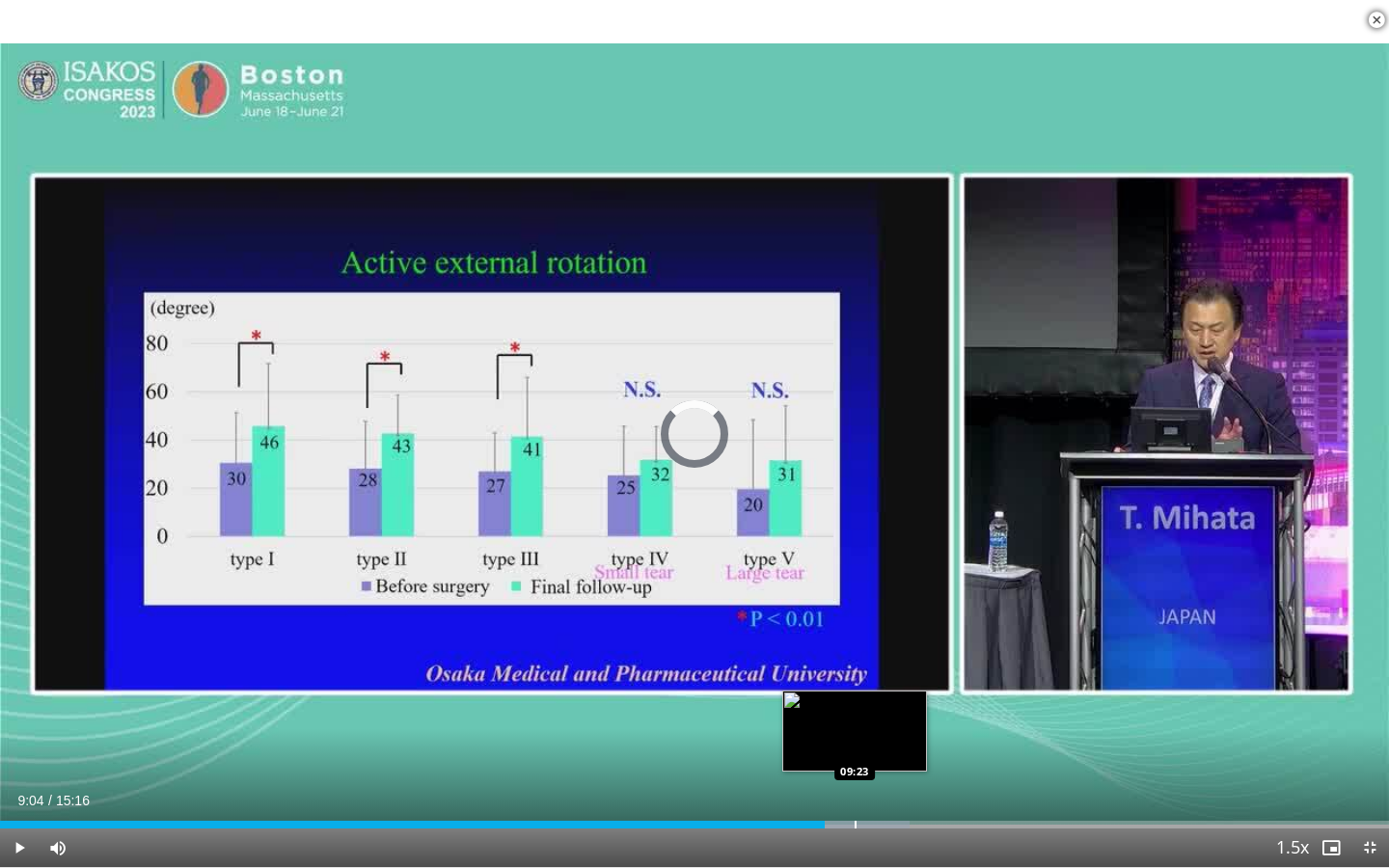 click at bounding box center (856, 825) 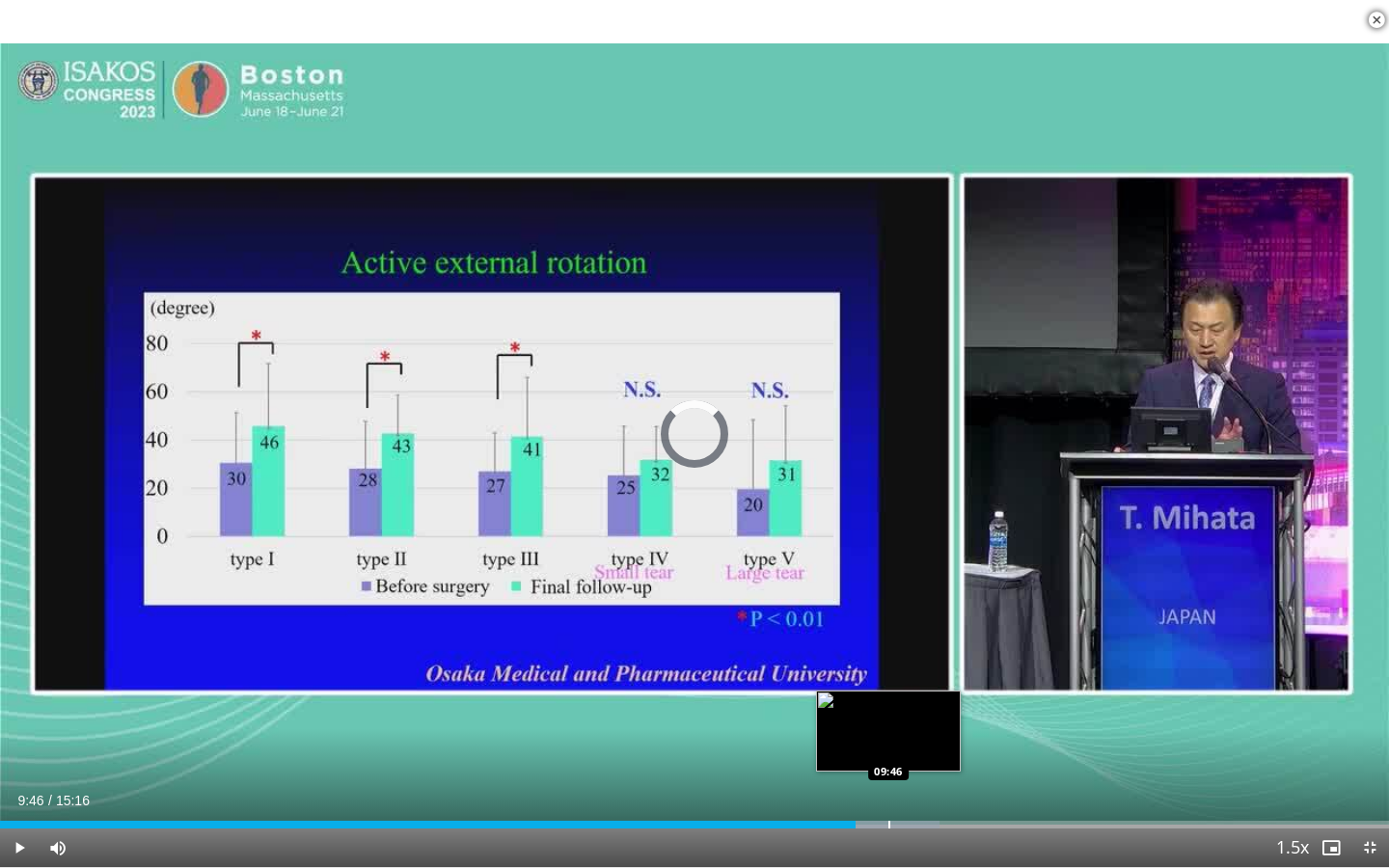 click at bounding box center (889, 825) 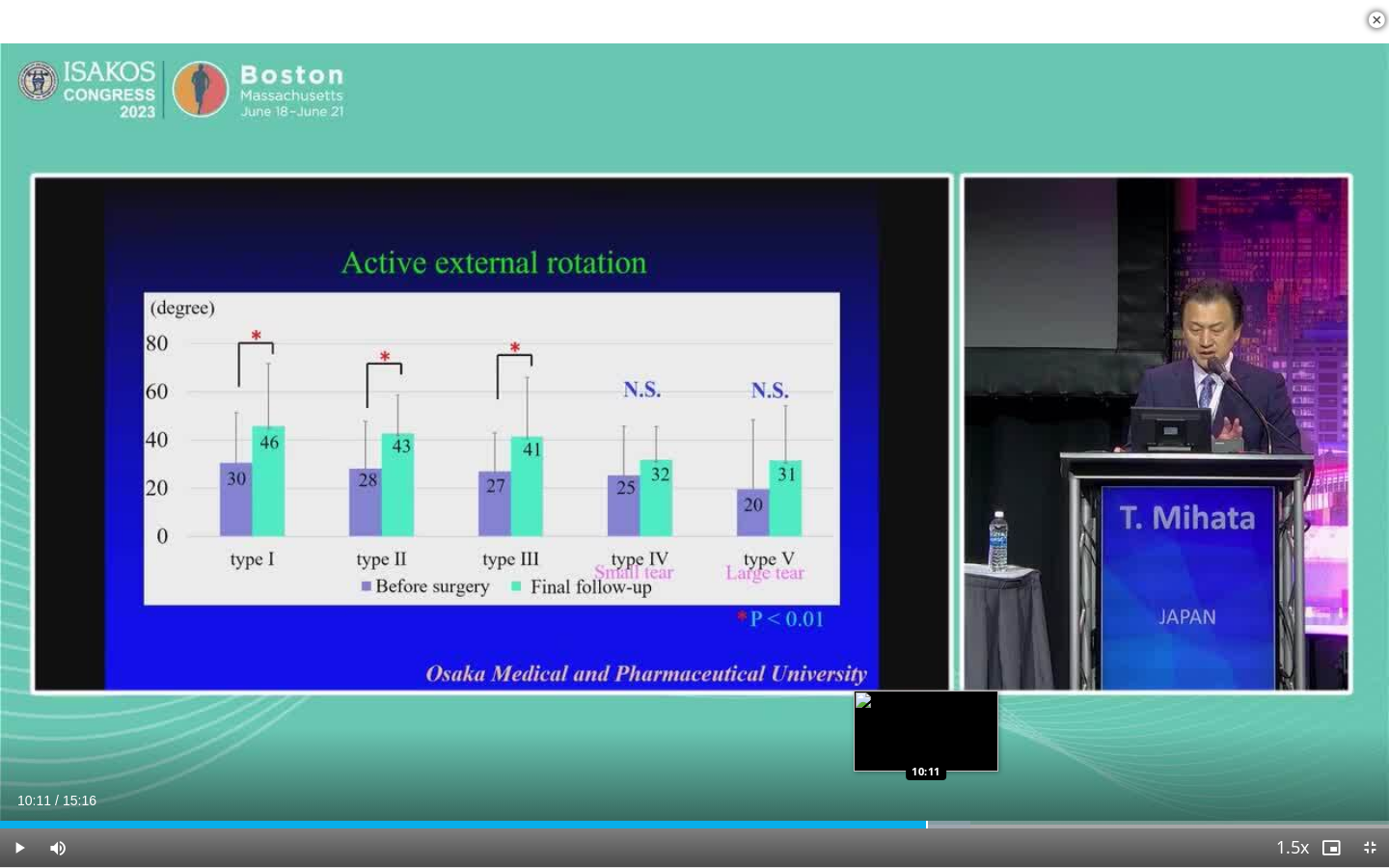 click at bounding box center [927, 825] 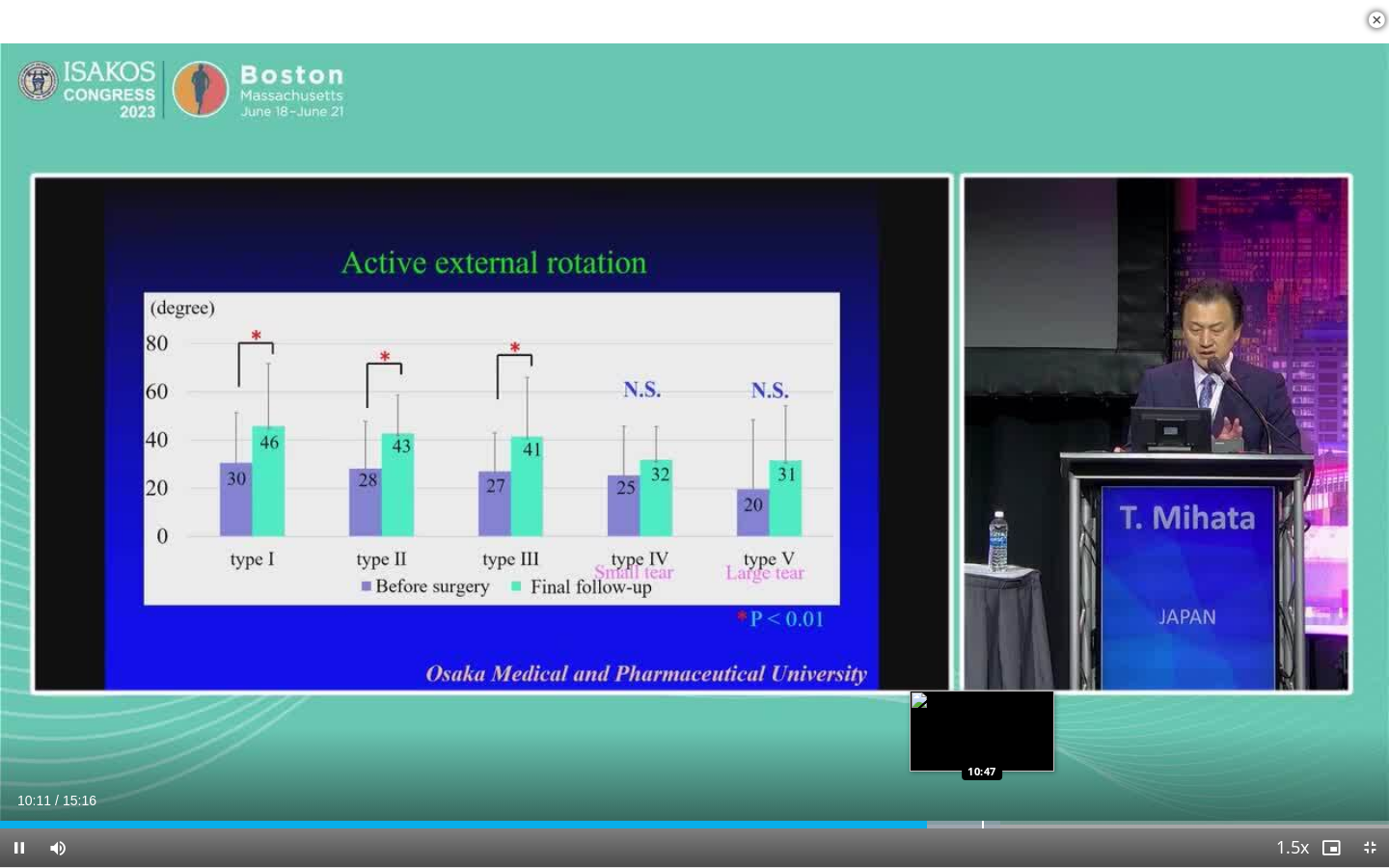 click at bounding box center (983, 825) 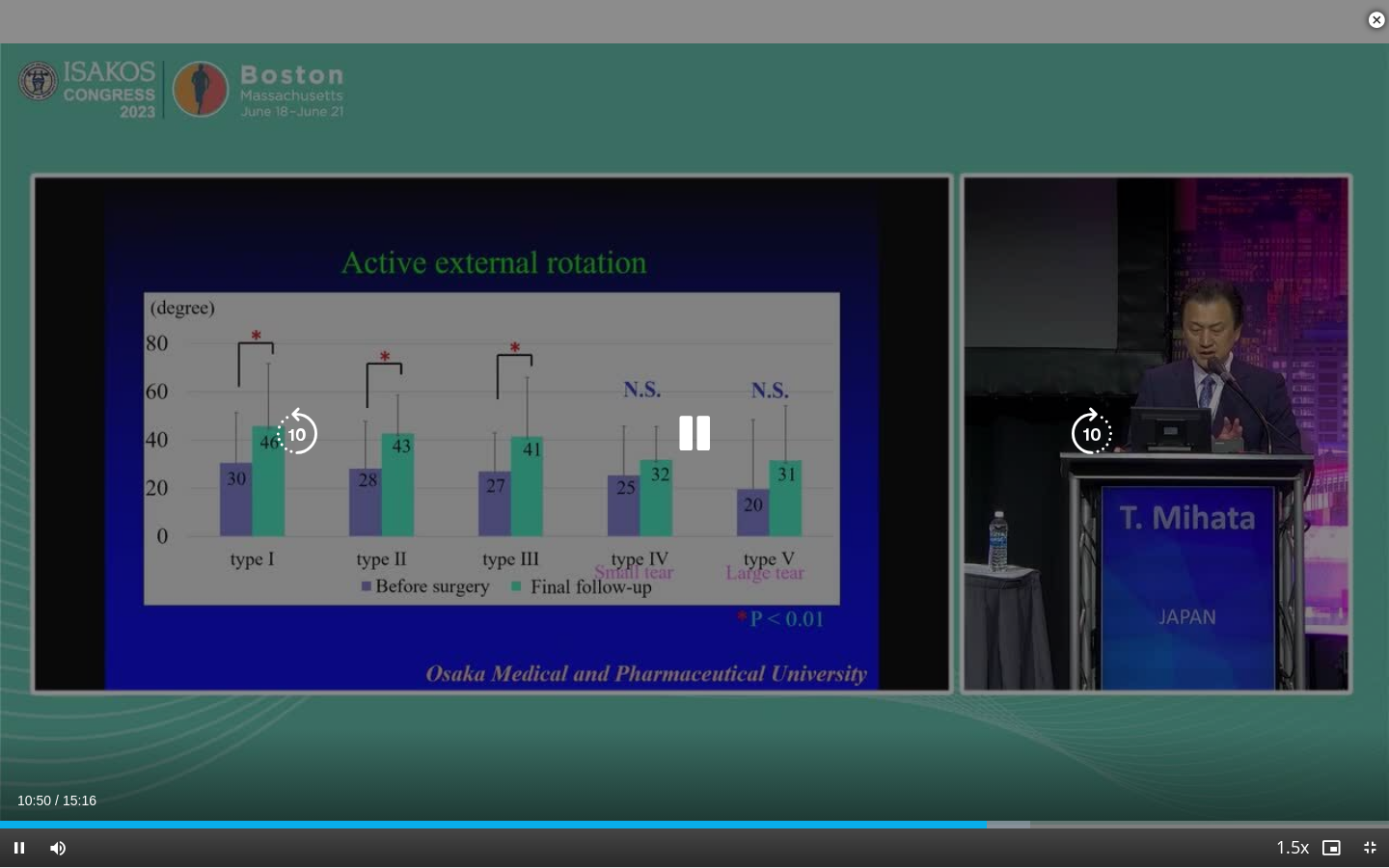 click on "**********" at bounding box center [694, 434] 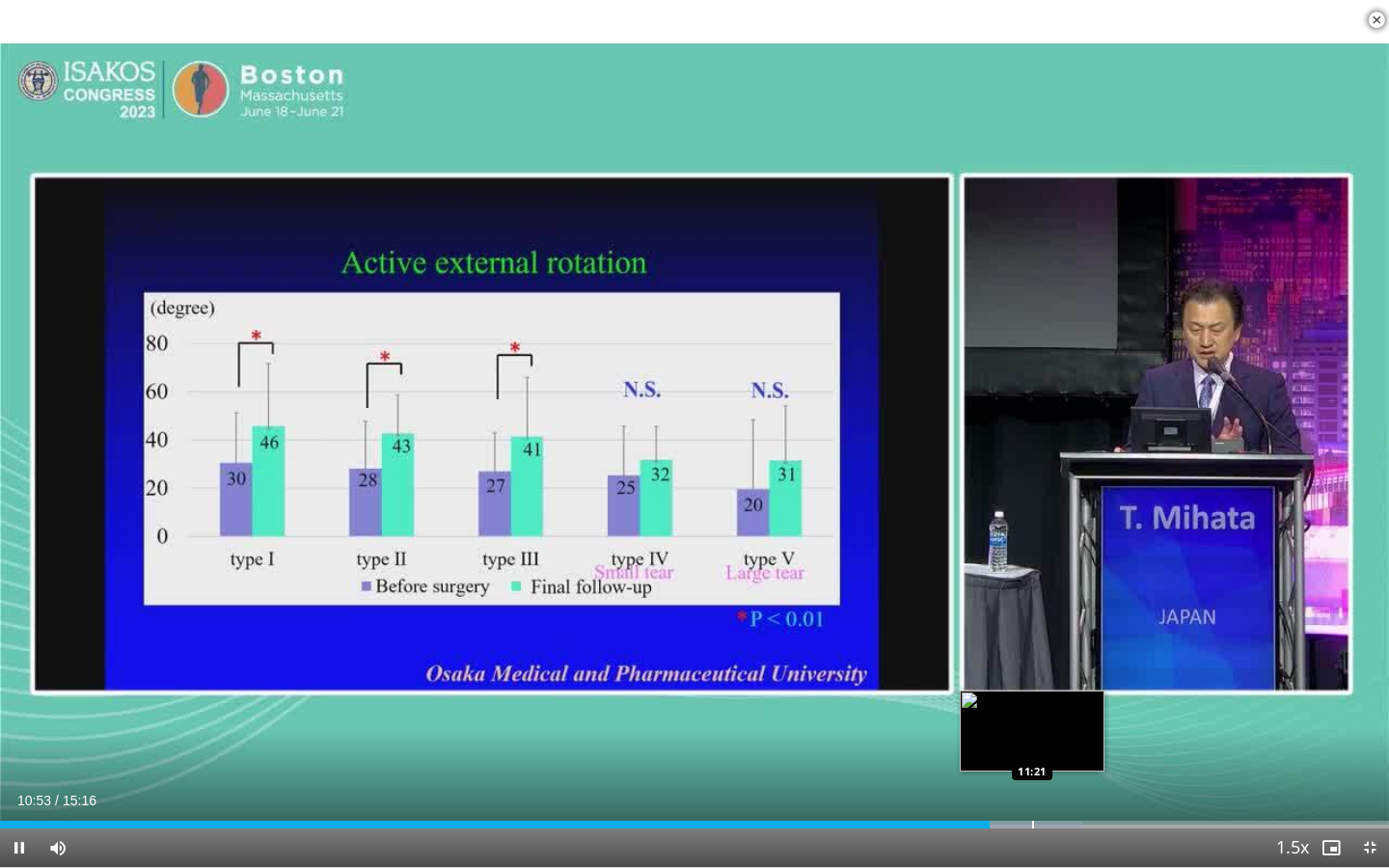 click on "Loaded :  77.92% 10:53 11:21" at bounding box center [694, 819] 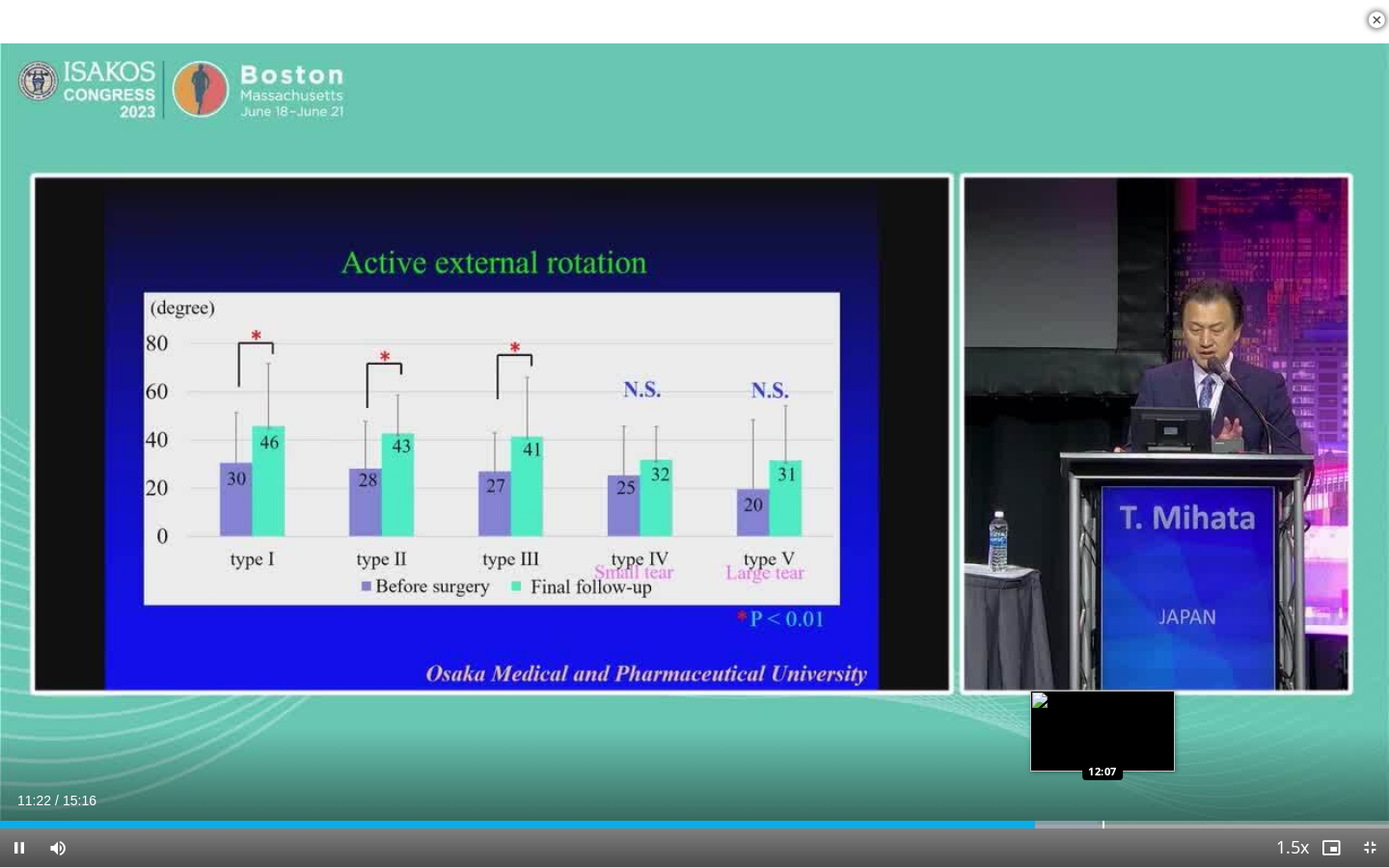 click on "Loaded :  79.00% 11:22 12:07" at bounding box center (694, 819) 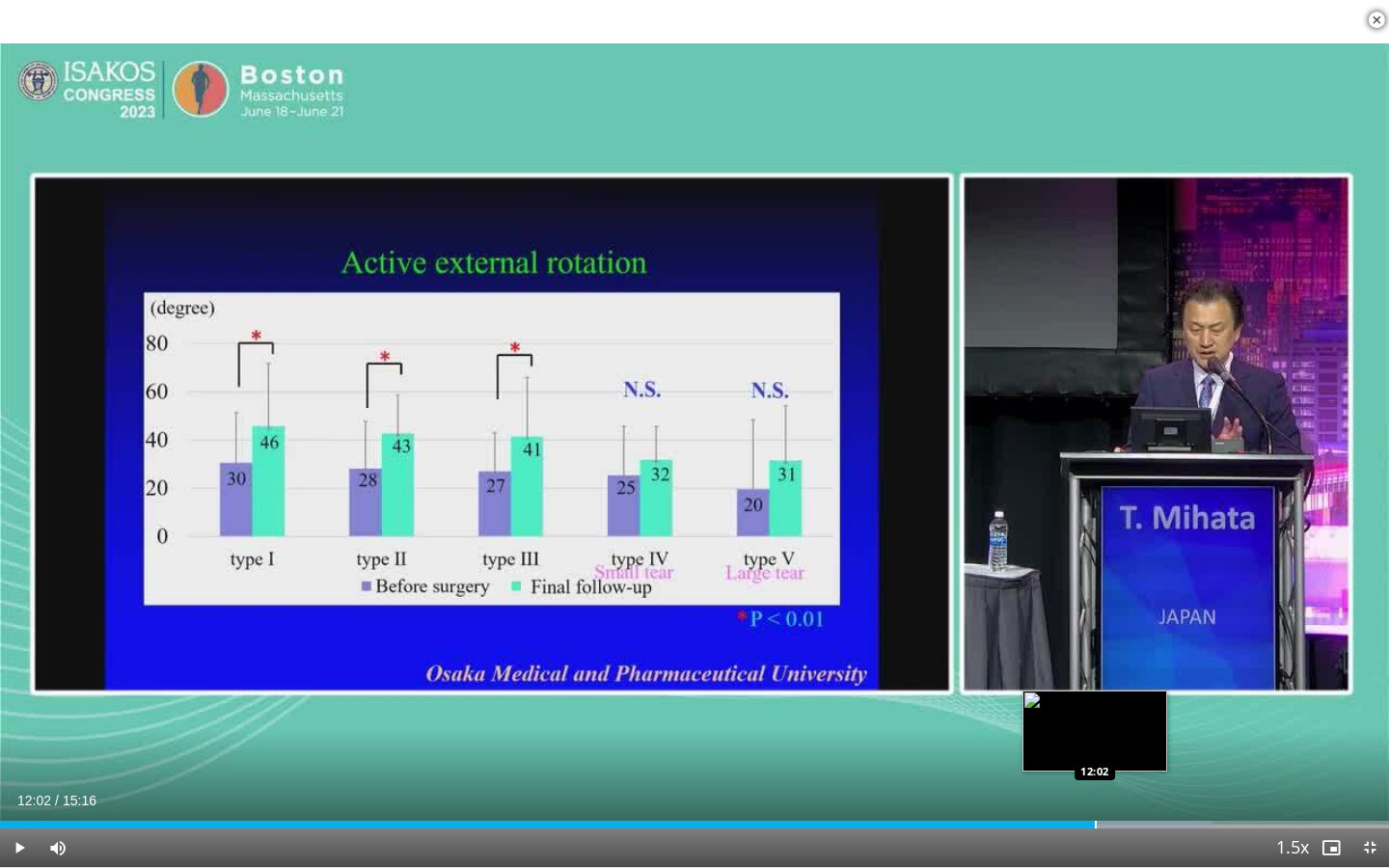 click at bounding box center [1096, 825] 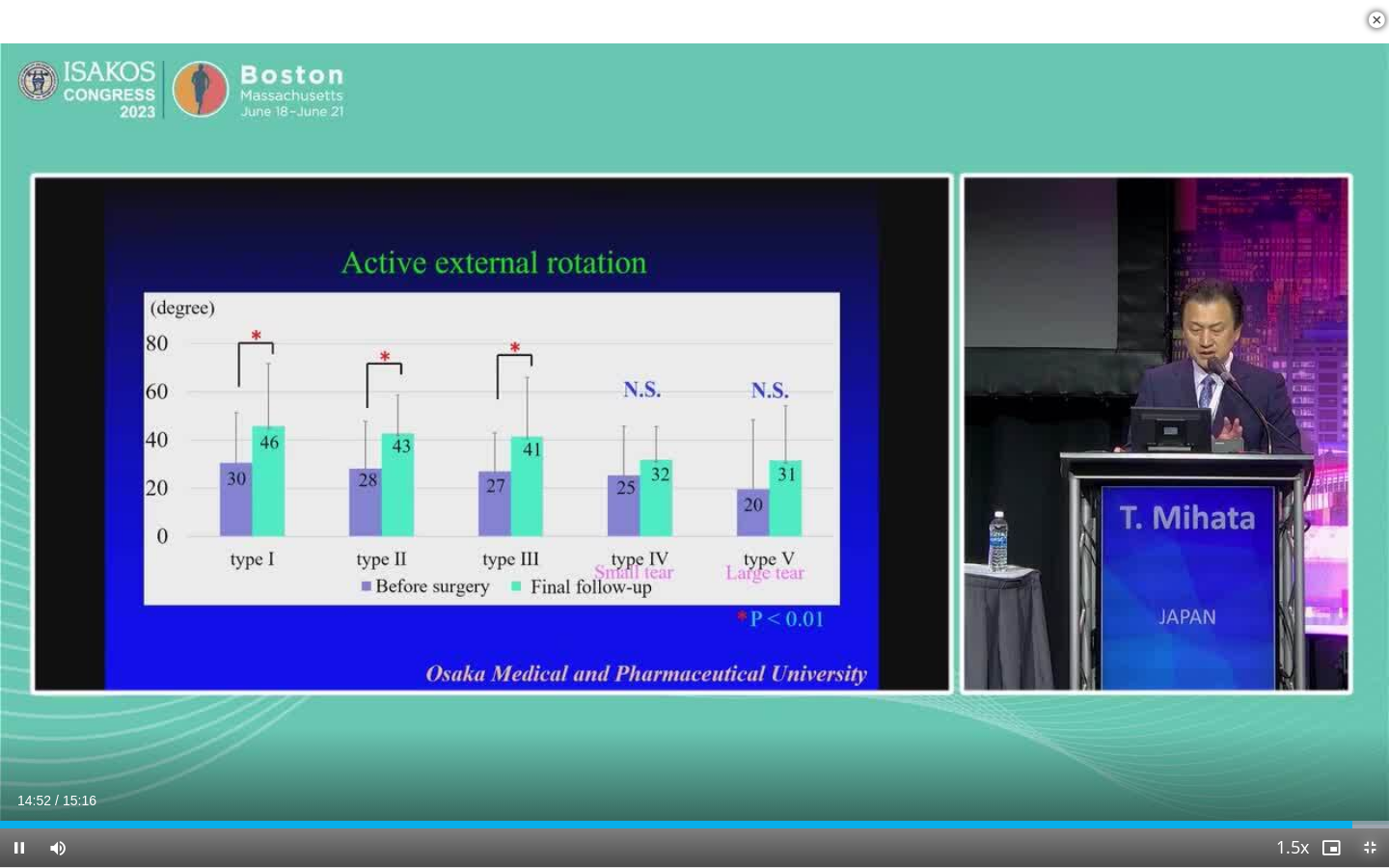 click at bounding box center [1370, 848] 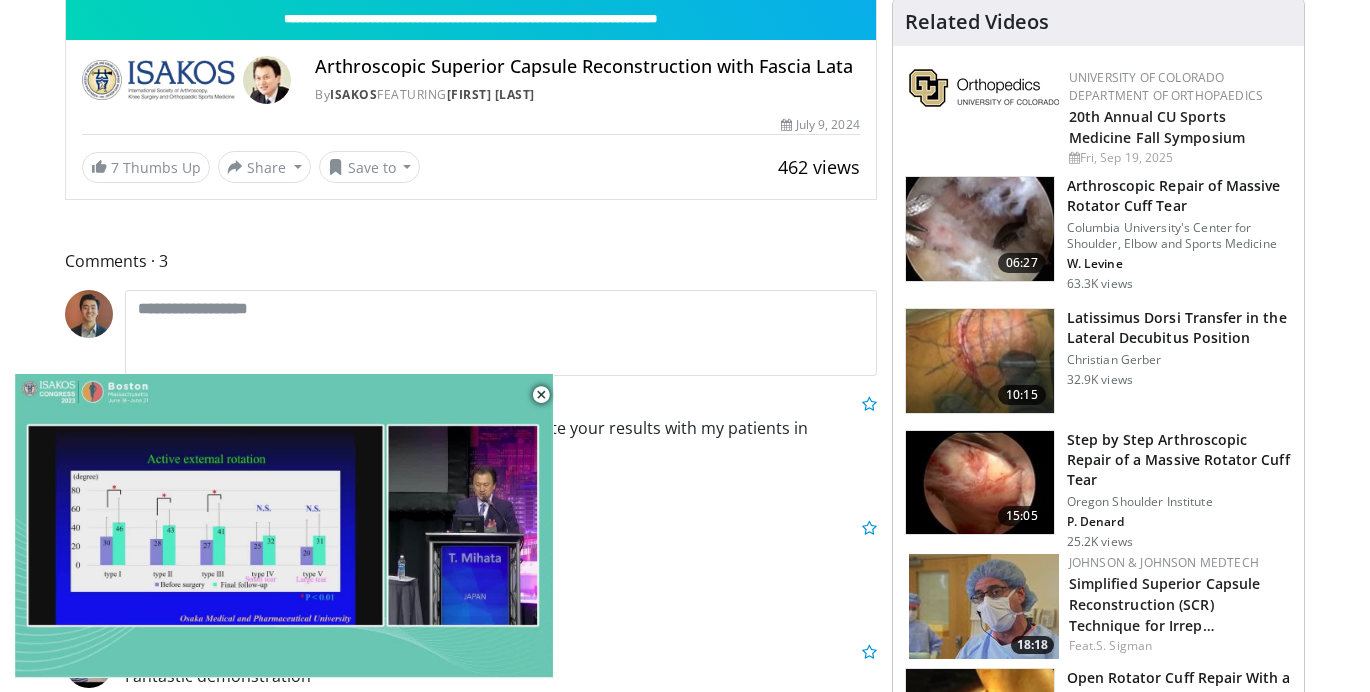 click at bounding box center [980, 483] 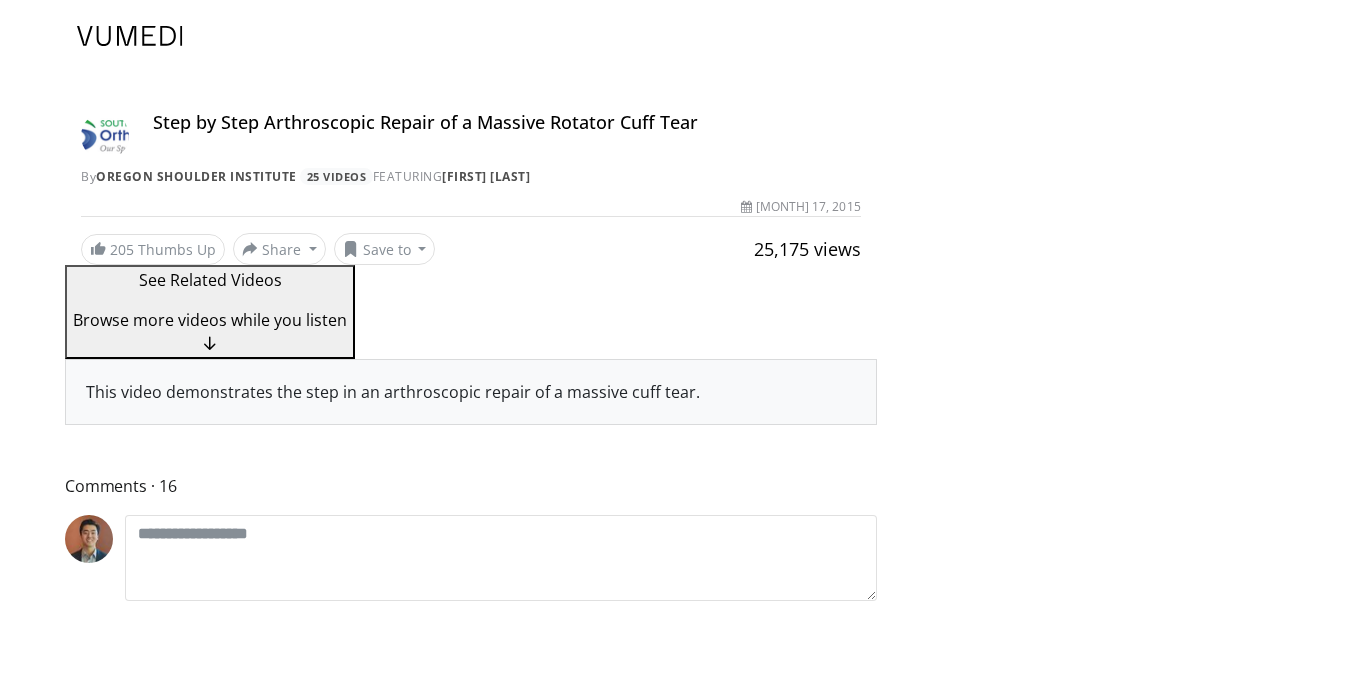 scroll, scrollTop: 0, scrollLeft: 0, axis: both 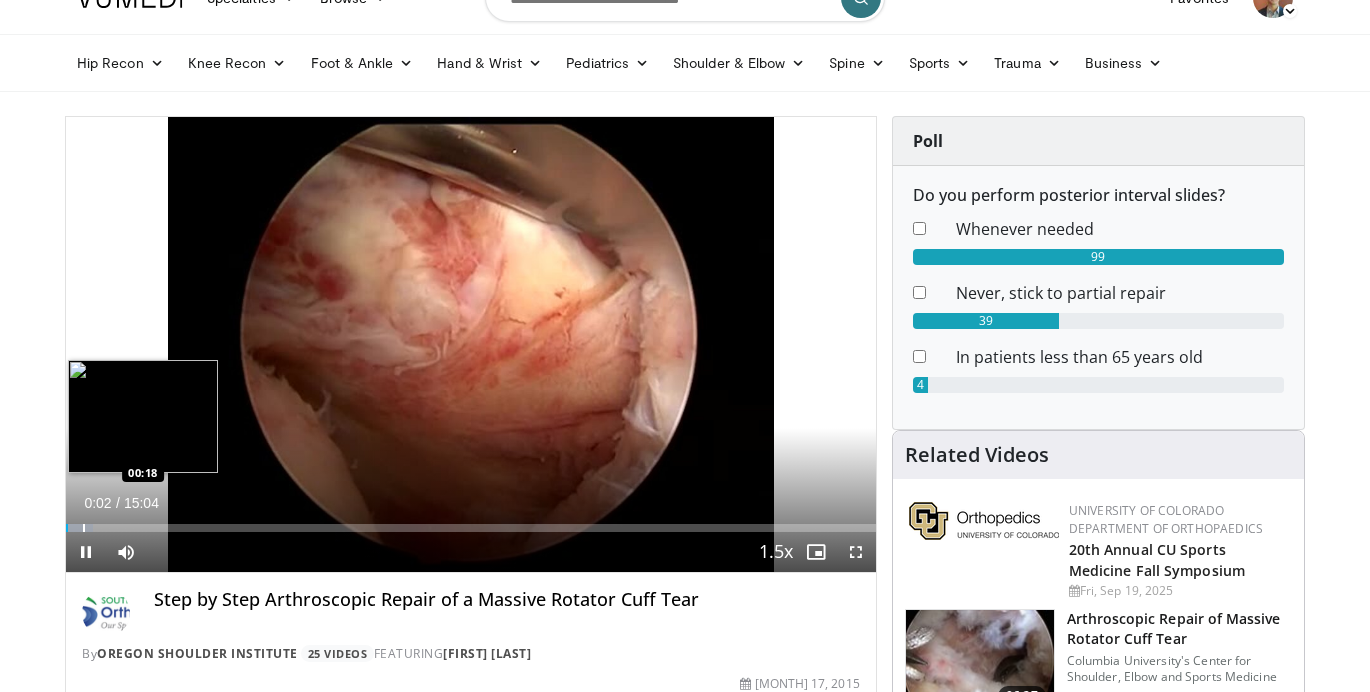 click at bounding box center (84, 528) 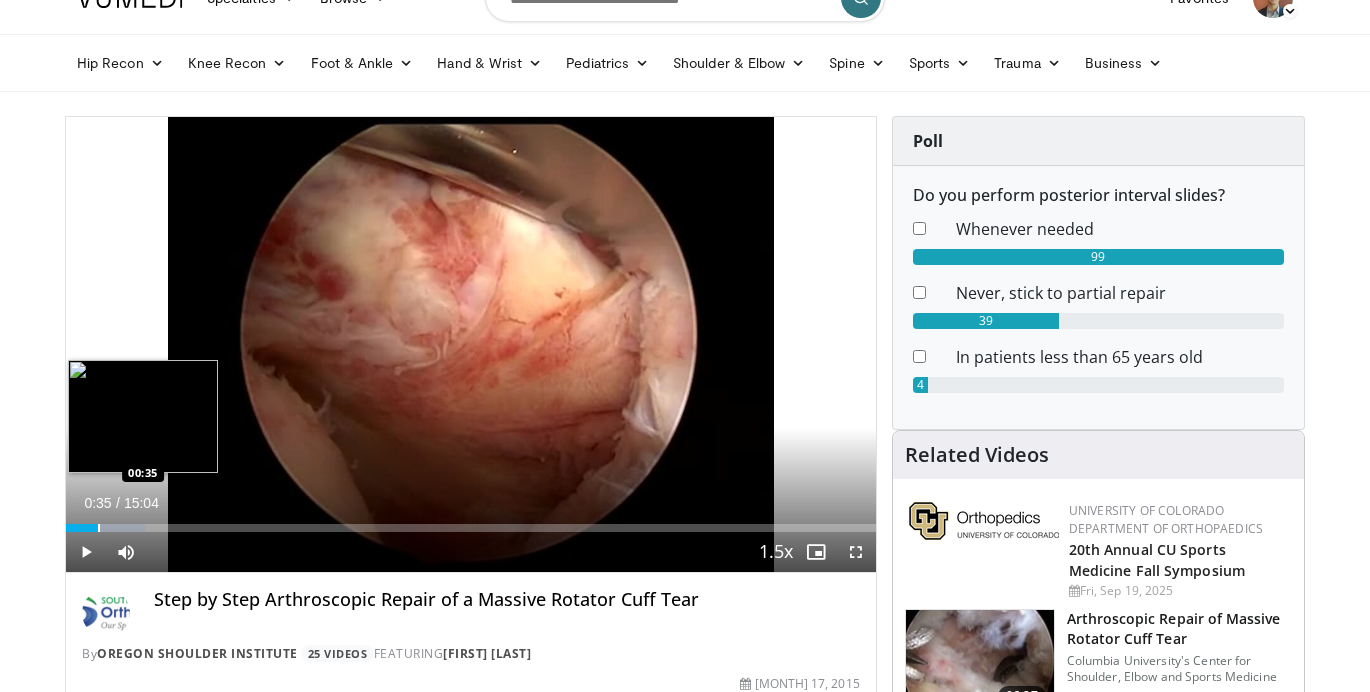 click at bounding box center [99, 528] 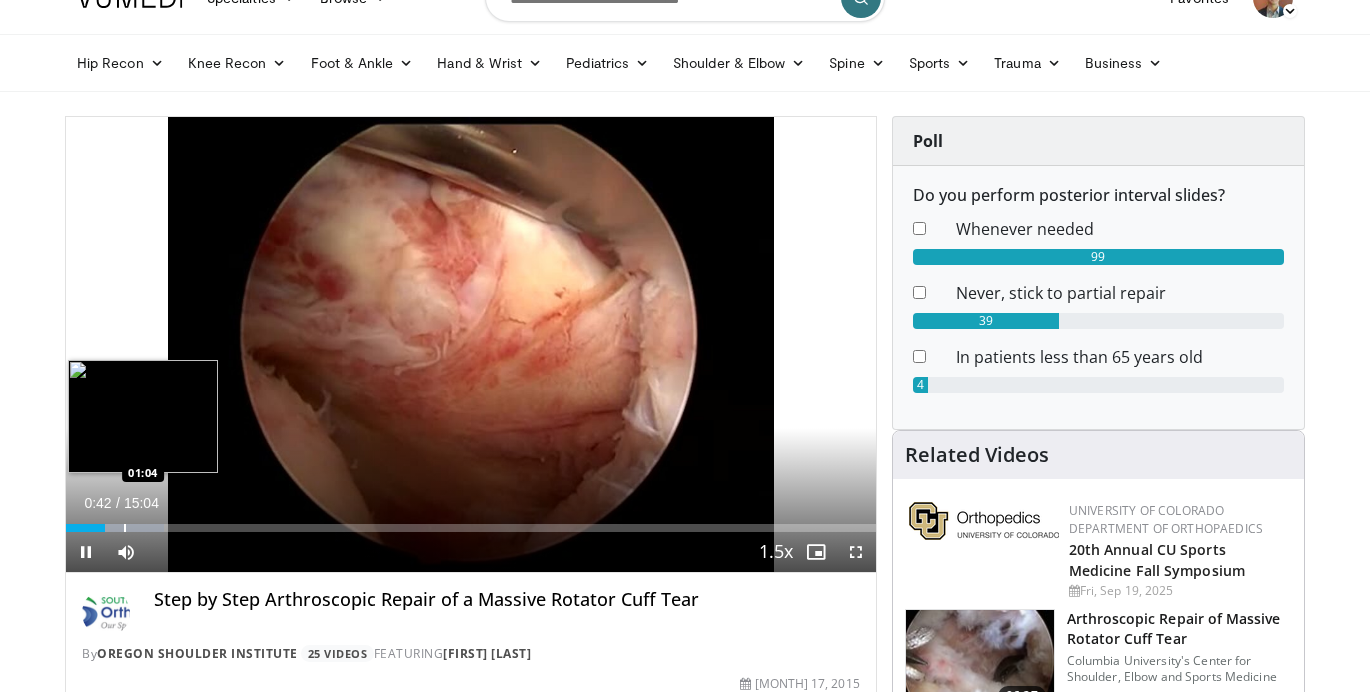 click at bounding box center (125, 528) 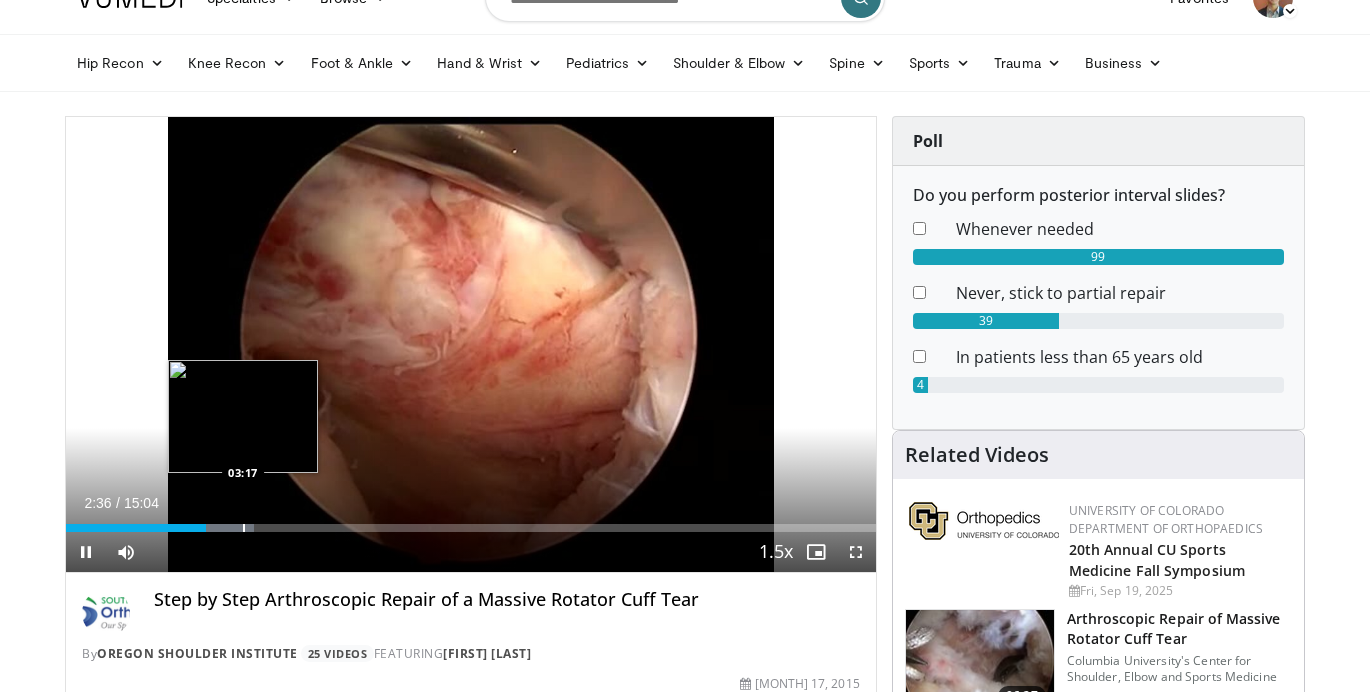 click on "Loaded :  23.24% 02:36 03:17" at bounding box center (471, 522) 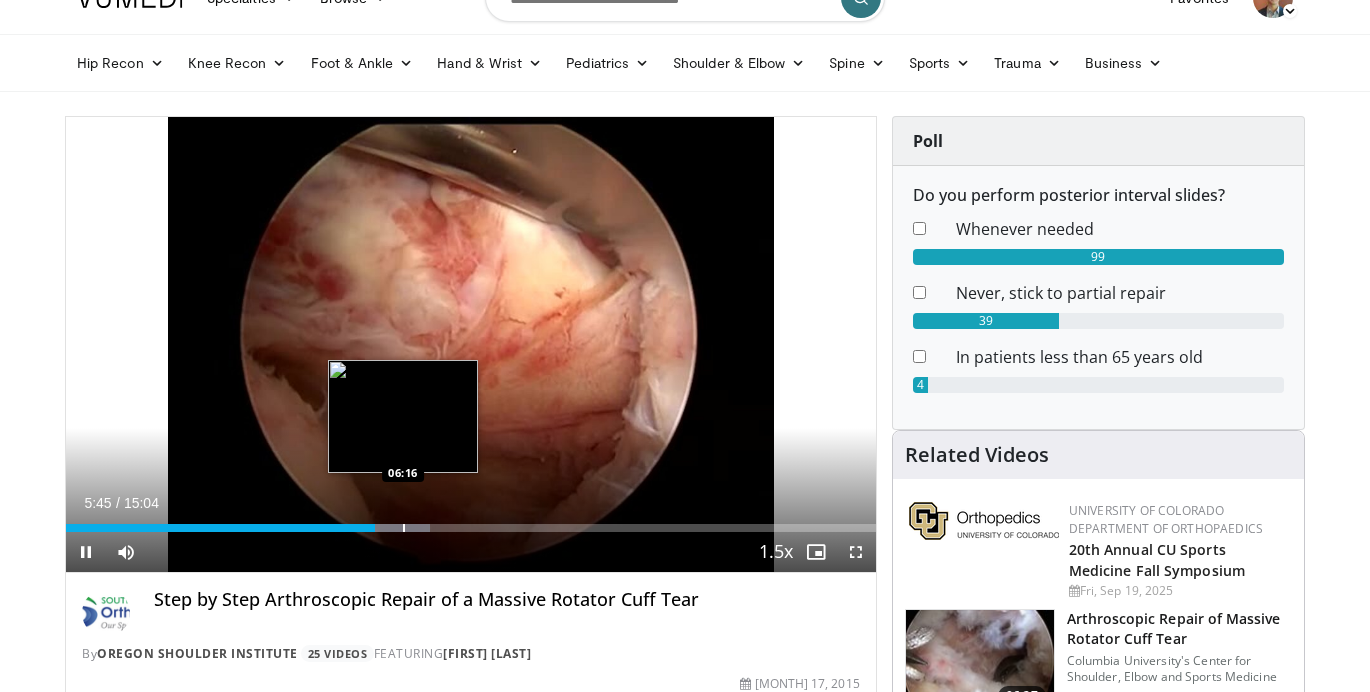click on "Loaded :  44.96% 05:45 06:16" at bounding box center [471, 528] 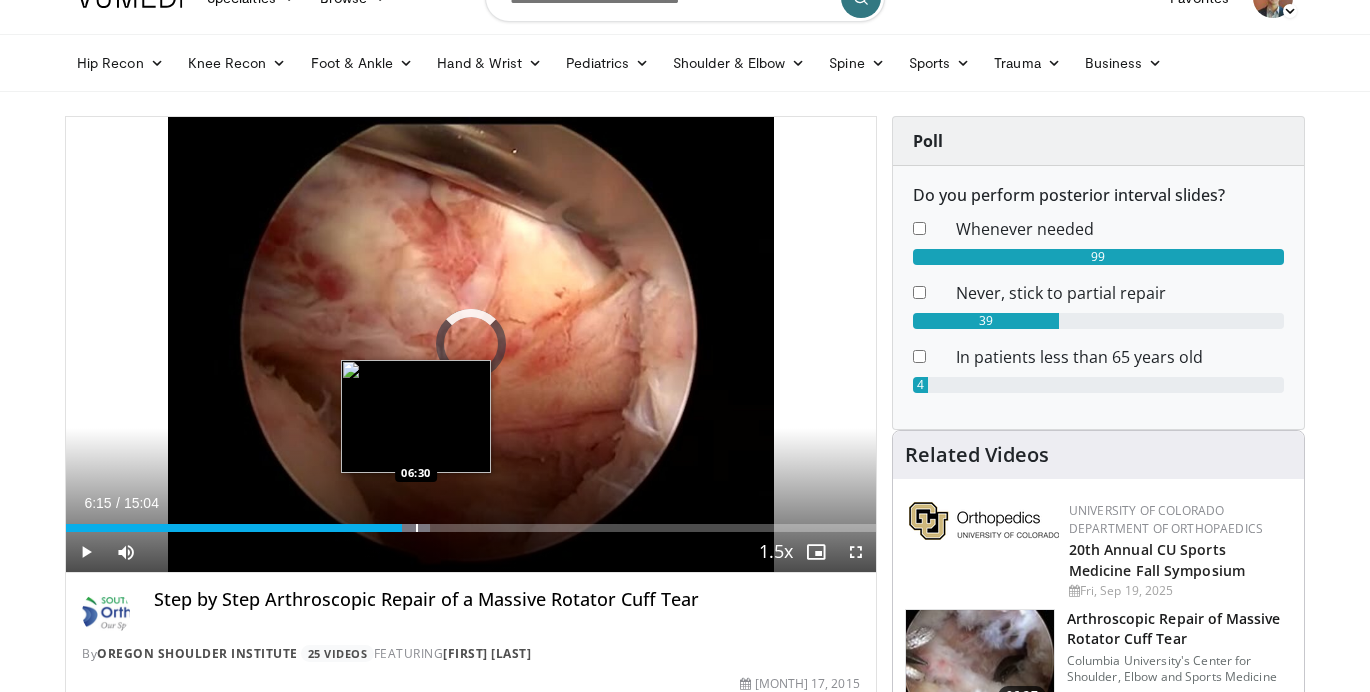 click at bounding box center (417, 528) 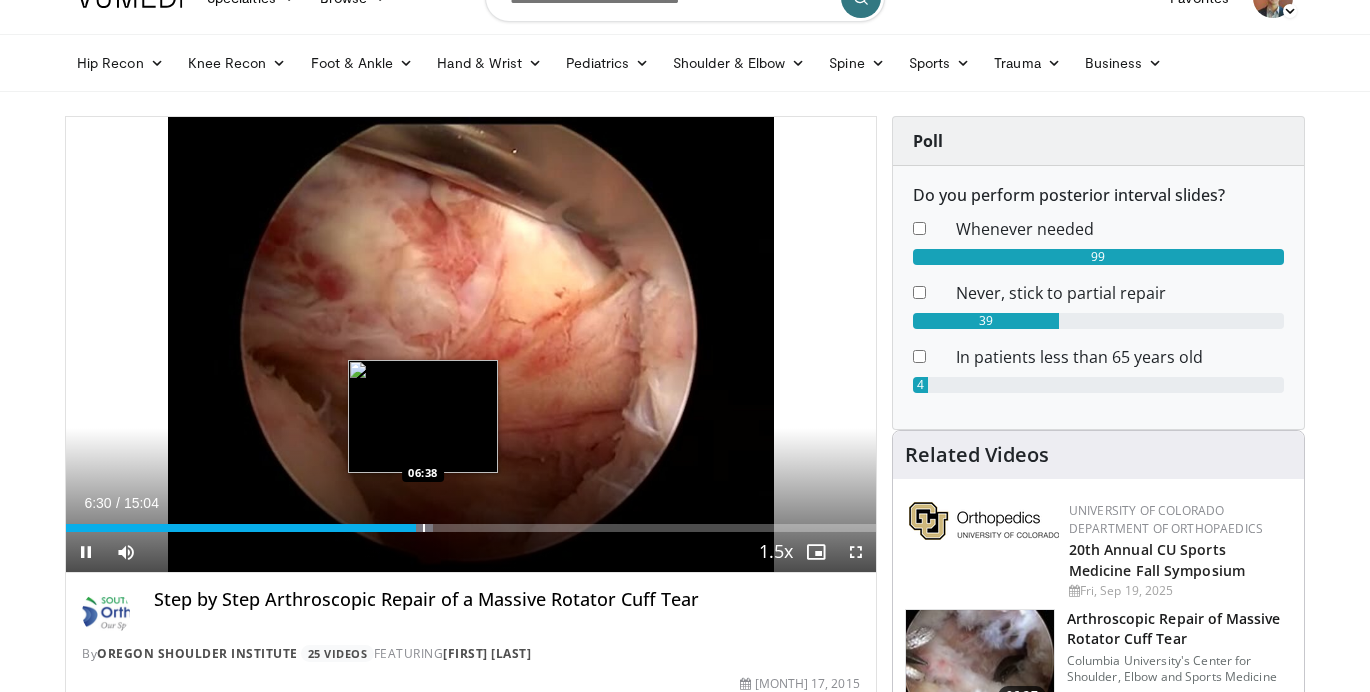 click at bounding box center [424, 528] 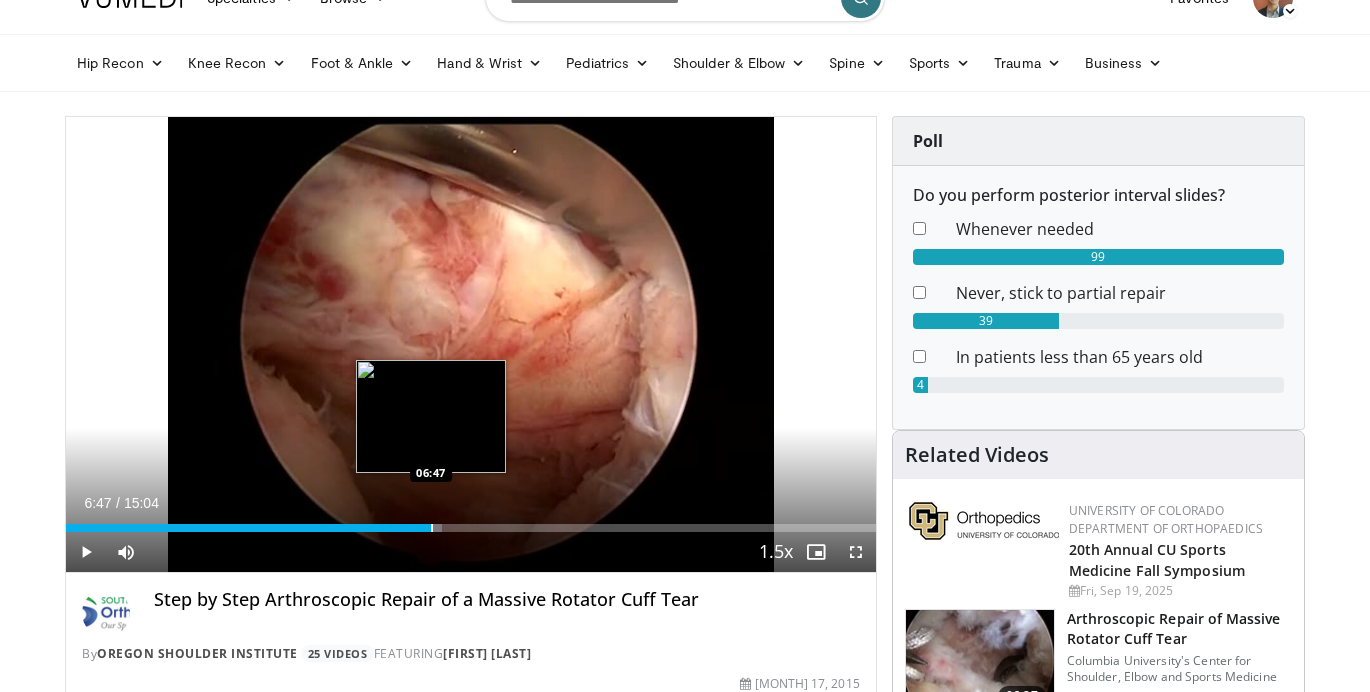 click at bounding box center (432, 528) 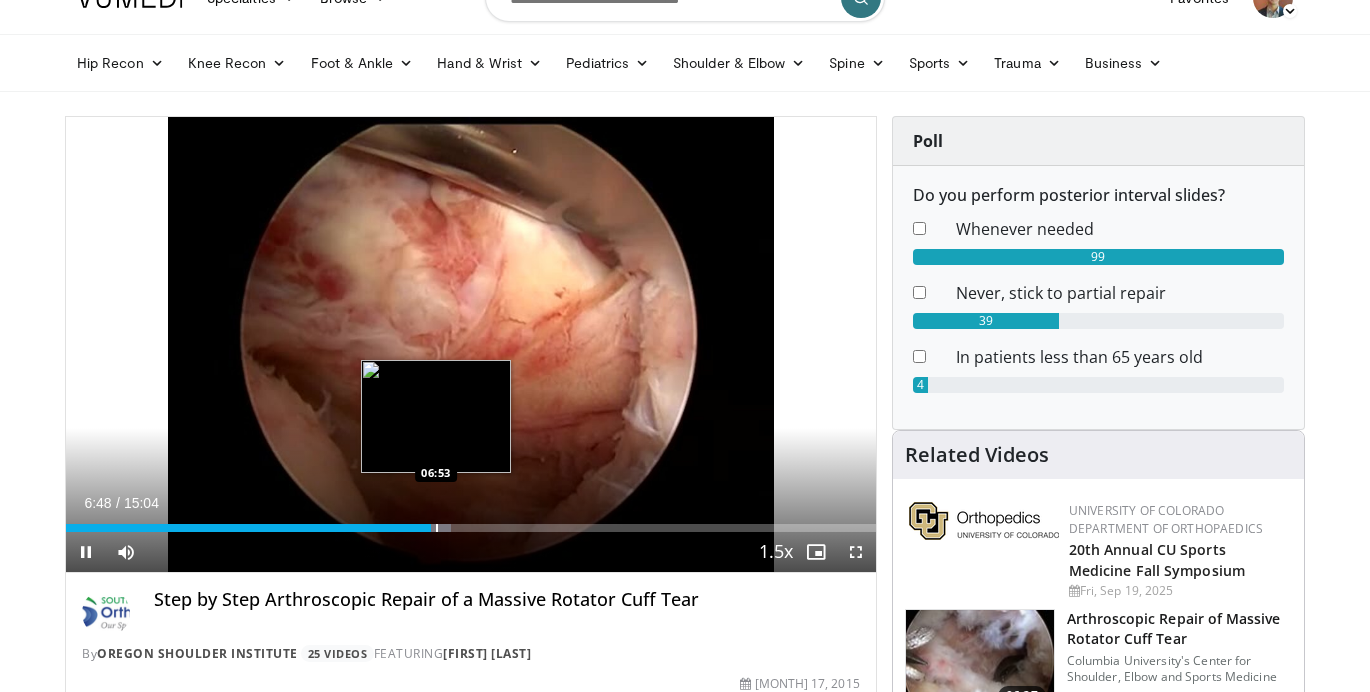click at bounding box center (437, 528) 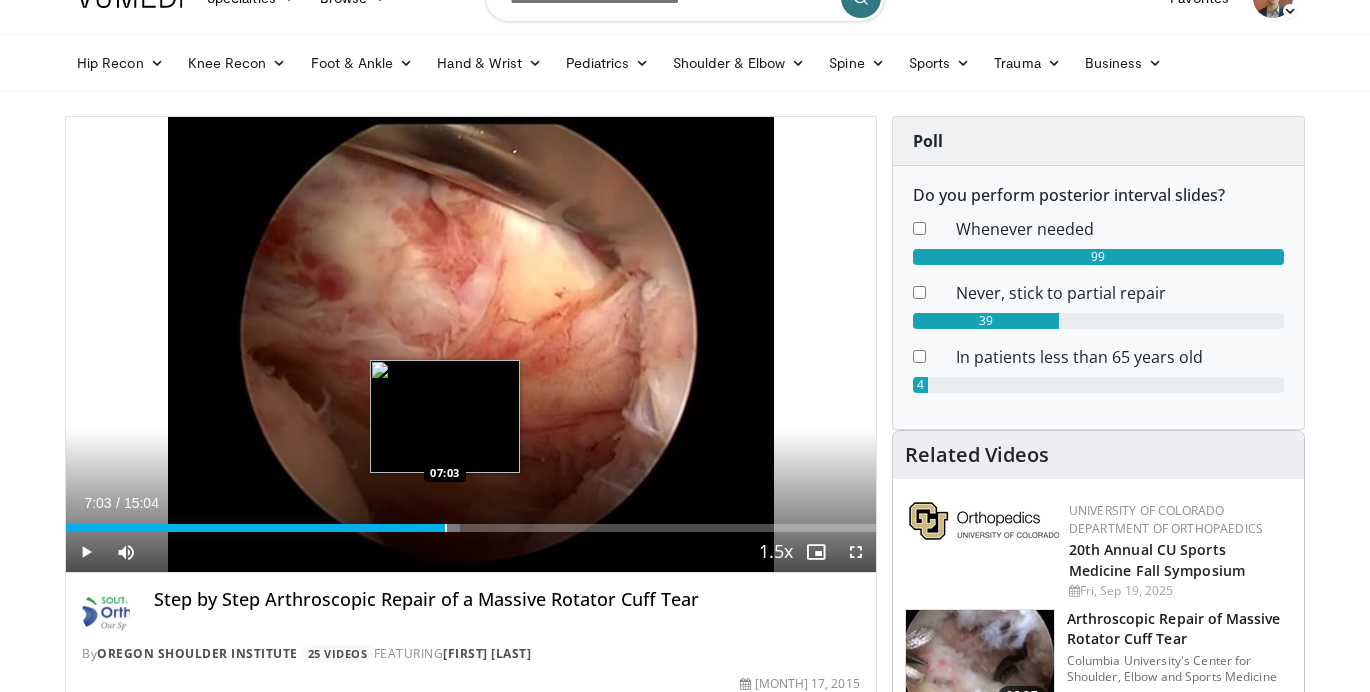 click at bounding box center (446, 528) 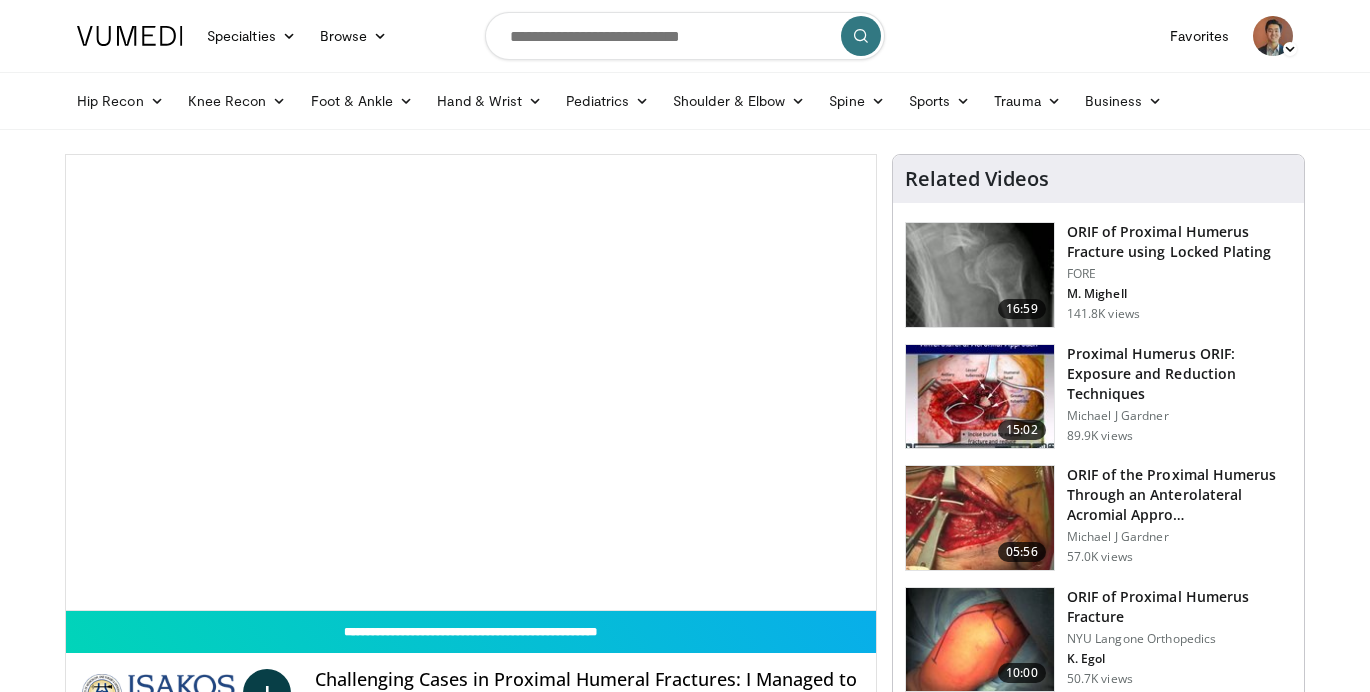 scroll, scrollTop: 0, scrollLeft: 0, axis: both 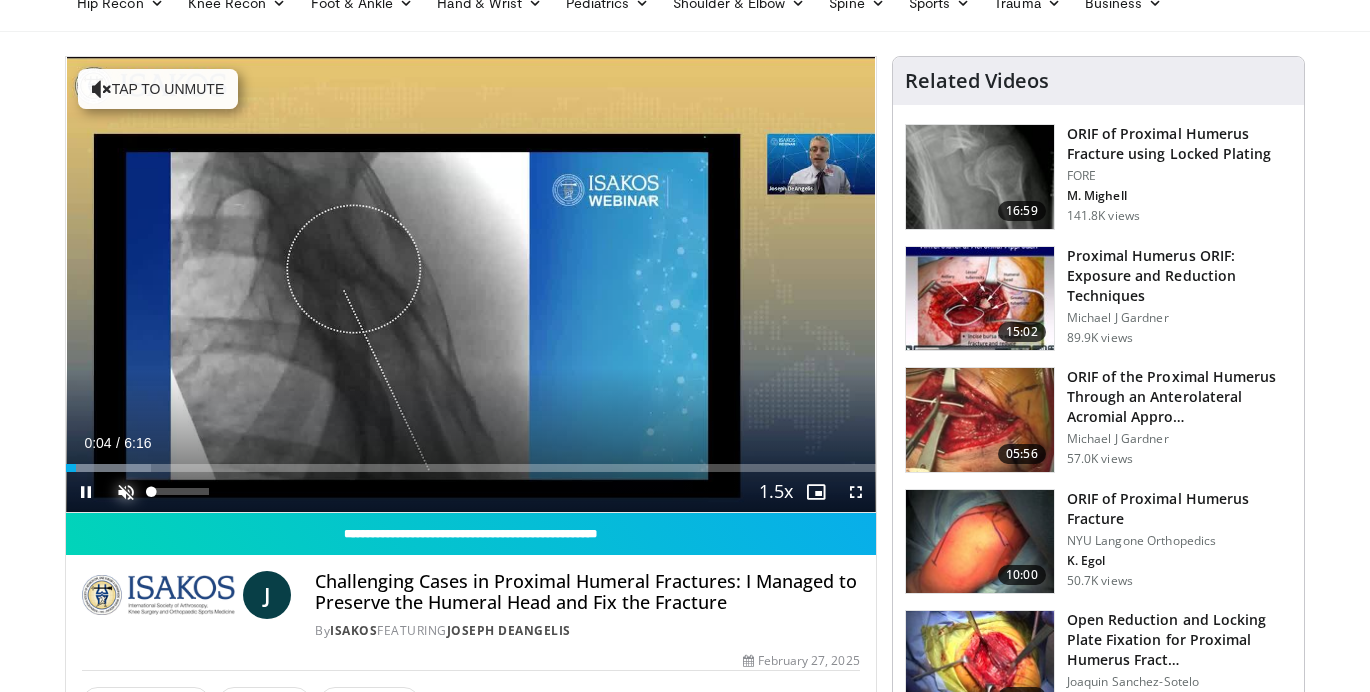 click at bounding box center [126, 492] 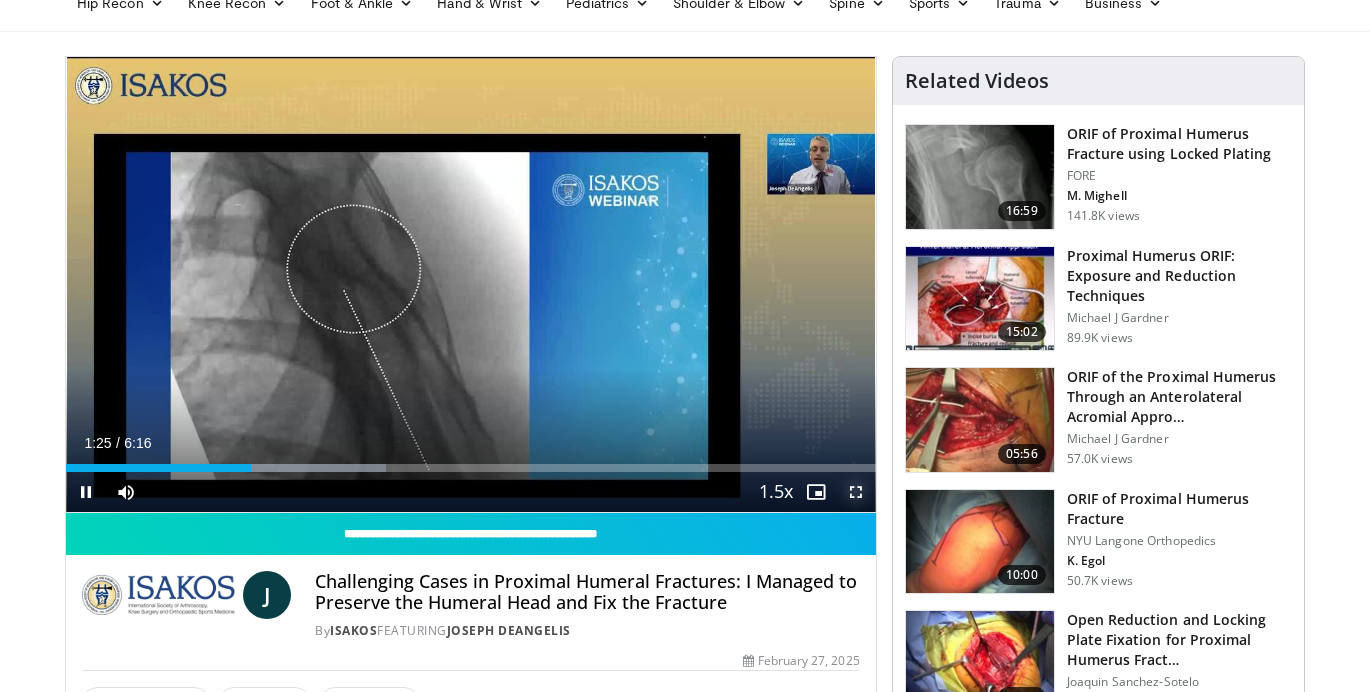 click at bounding box center [856, 492] 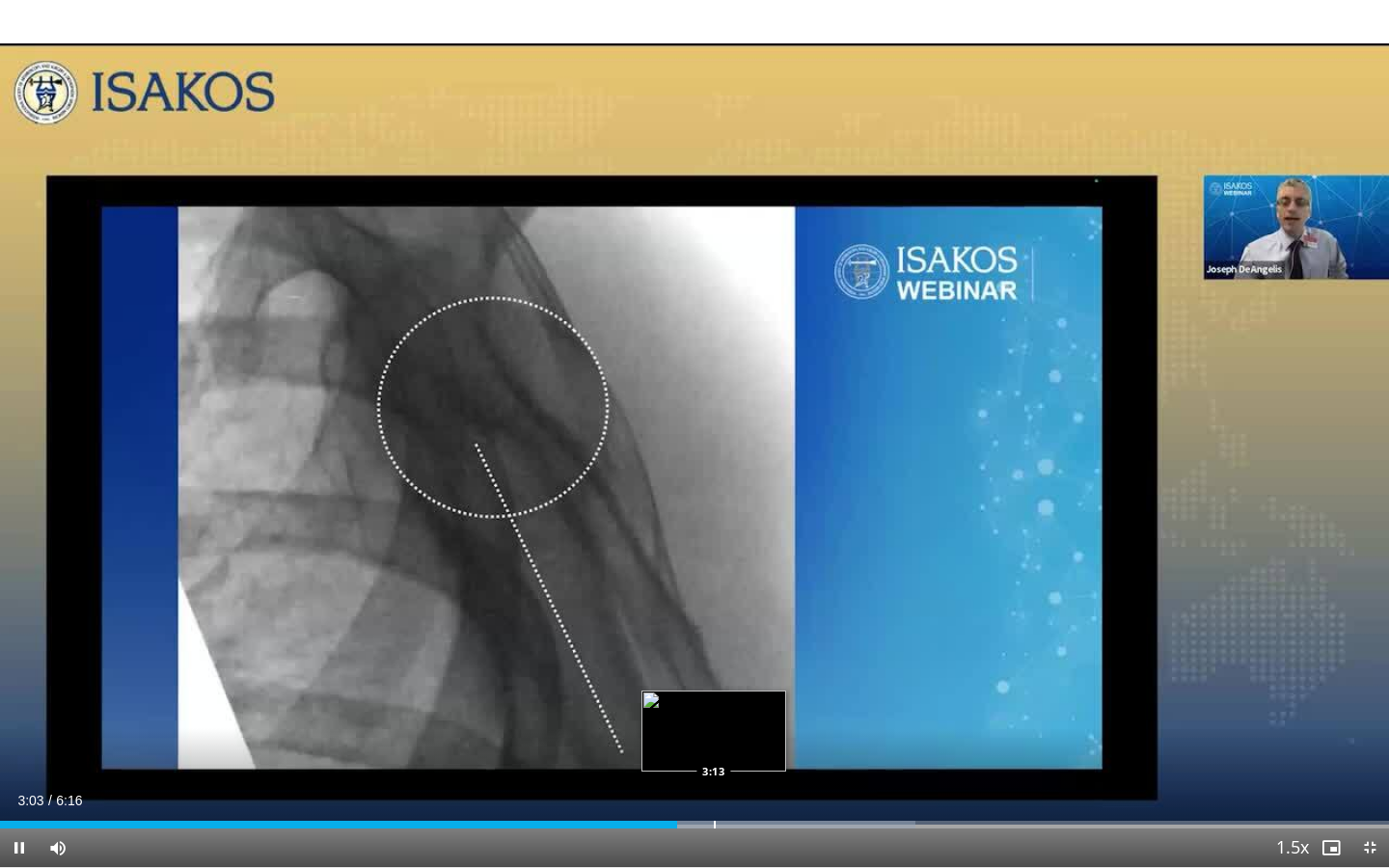 click on "Loaded :  65.89% 3:03 3:13" at bounding box center (694, 819) 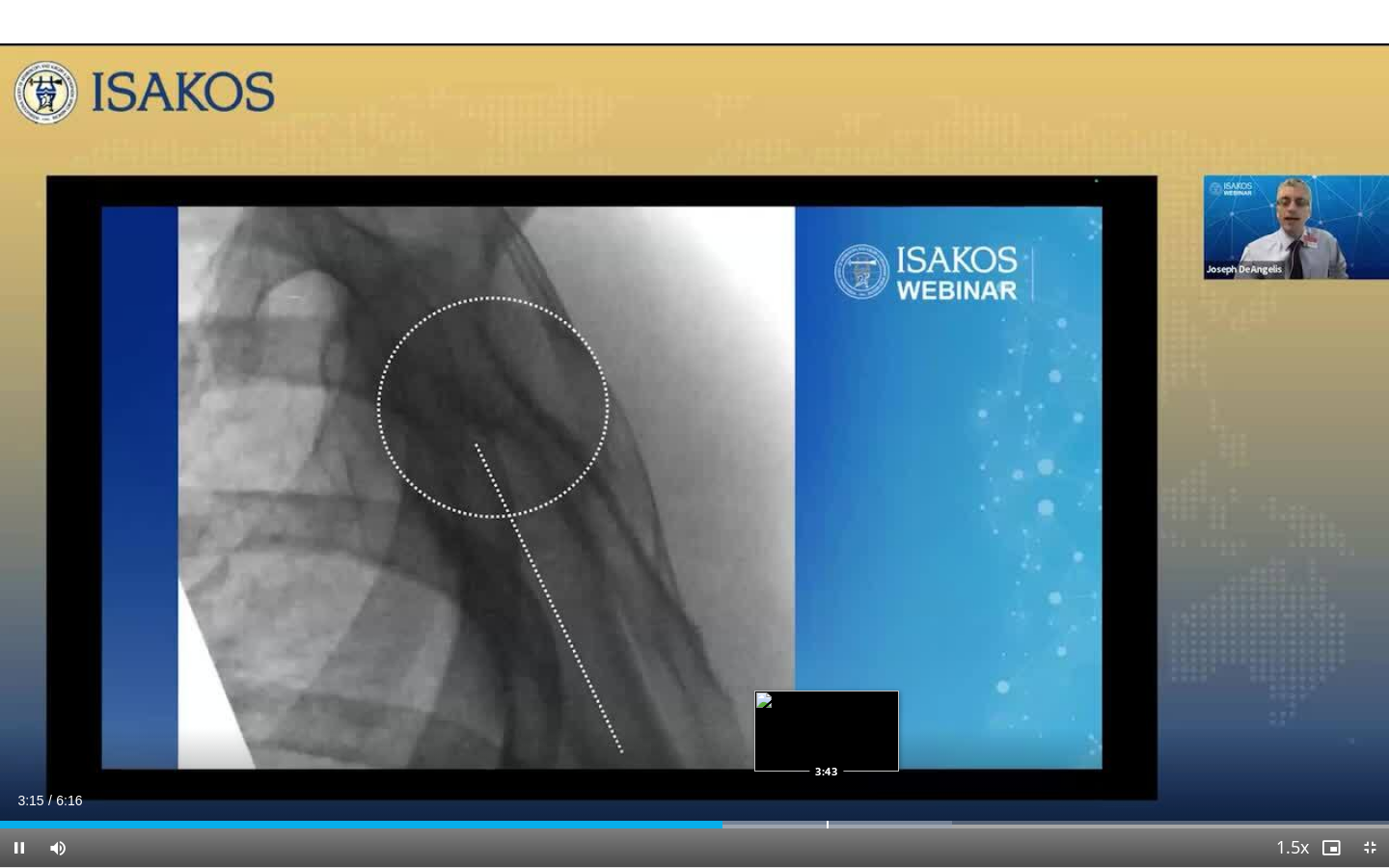 click at bounding box center [828, 825] 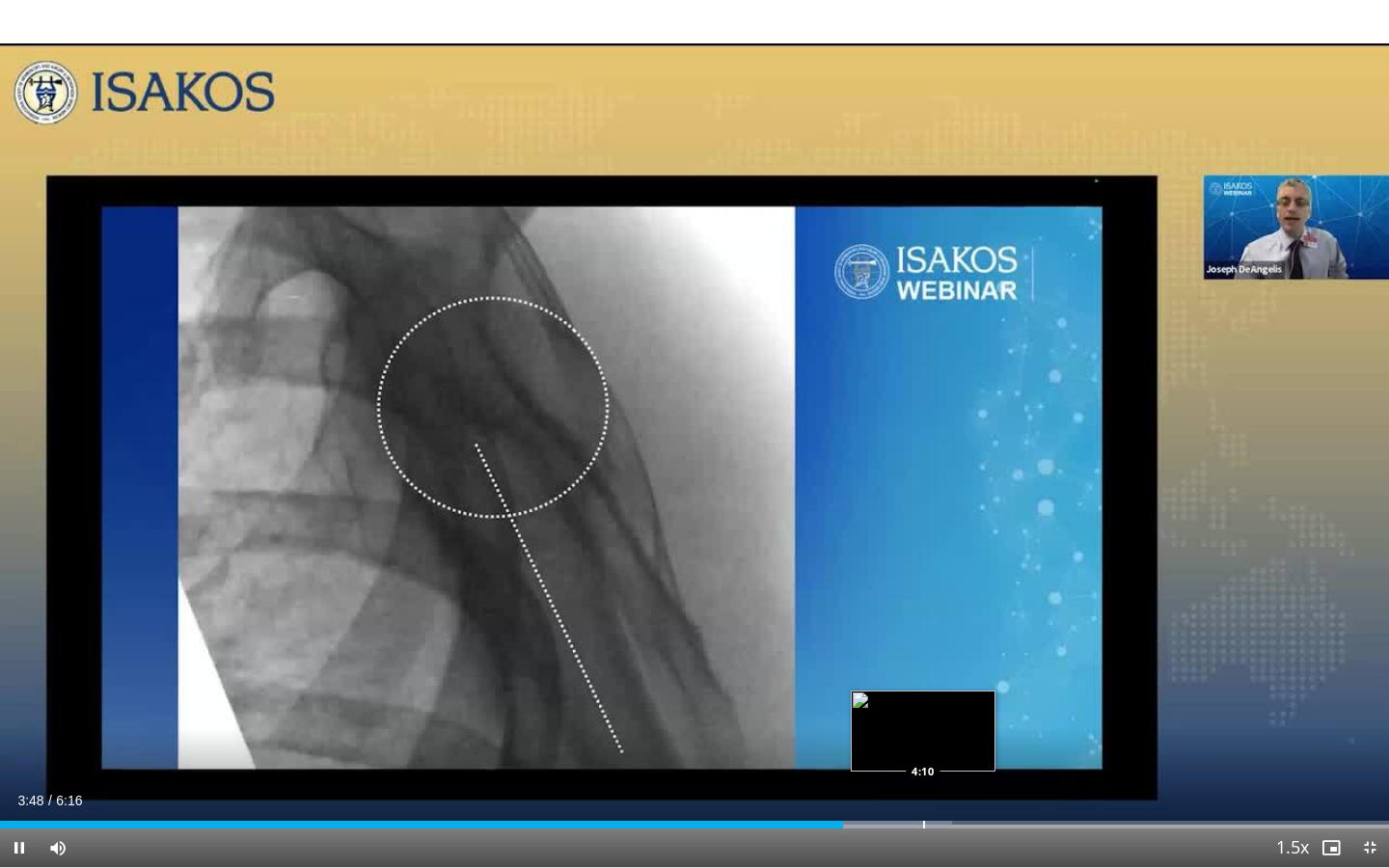 click on "Loaded :  68.52% 3:48 4:10" at bounding box center [694, 819] 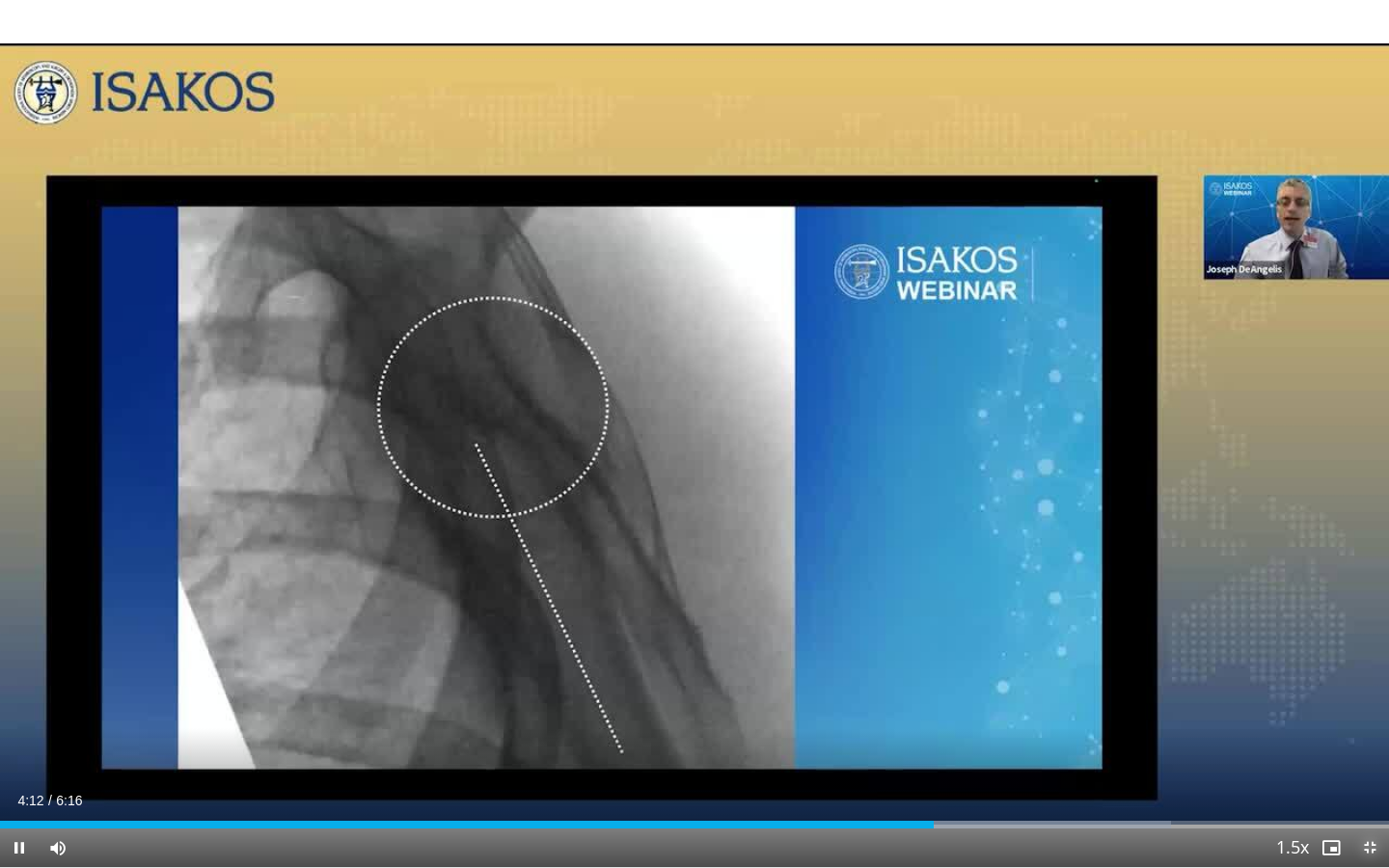 click at bounding box center [1370, 848] 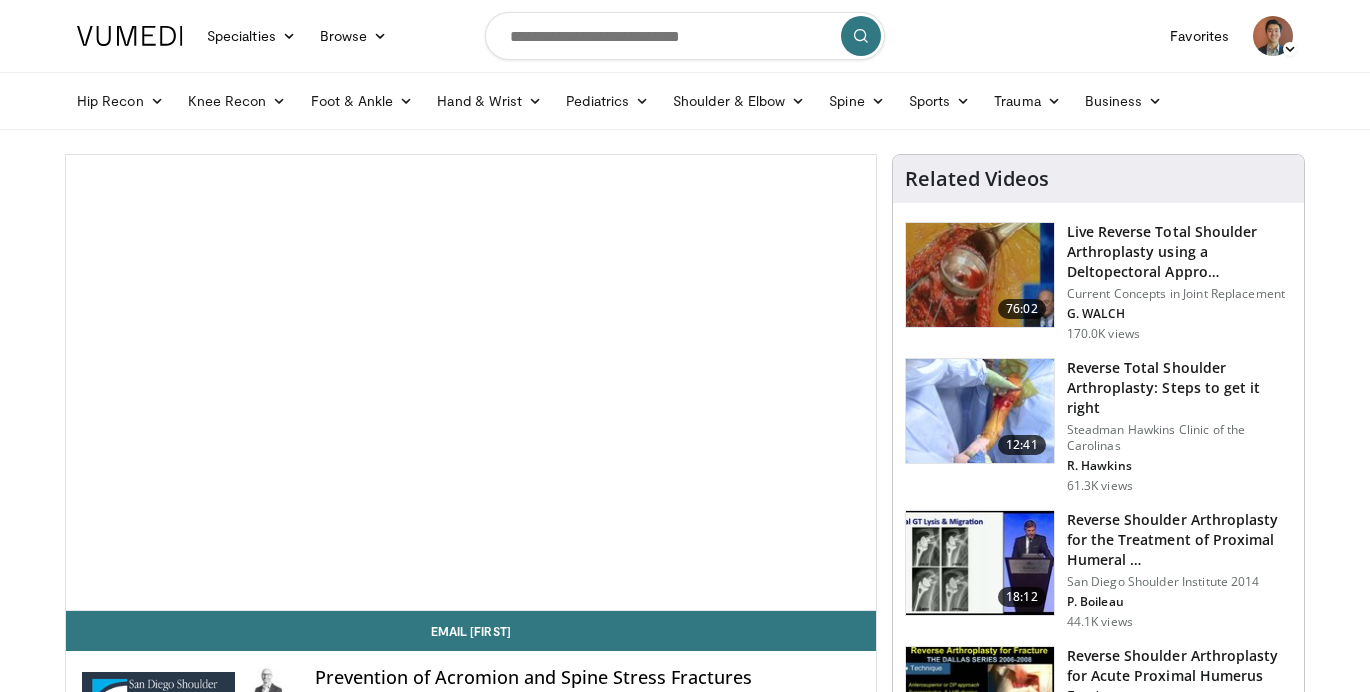 scroll, scrollTop: 178, scrollLeft: 0, axis: vertical 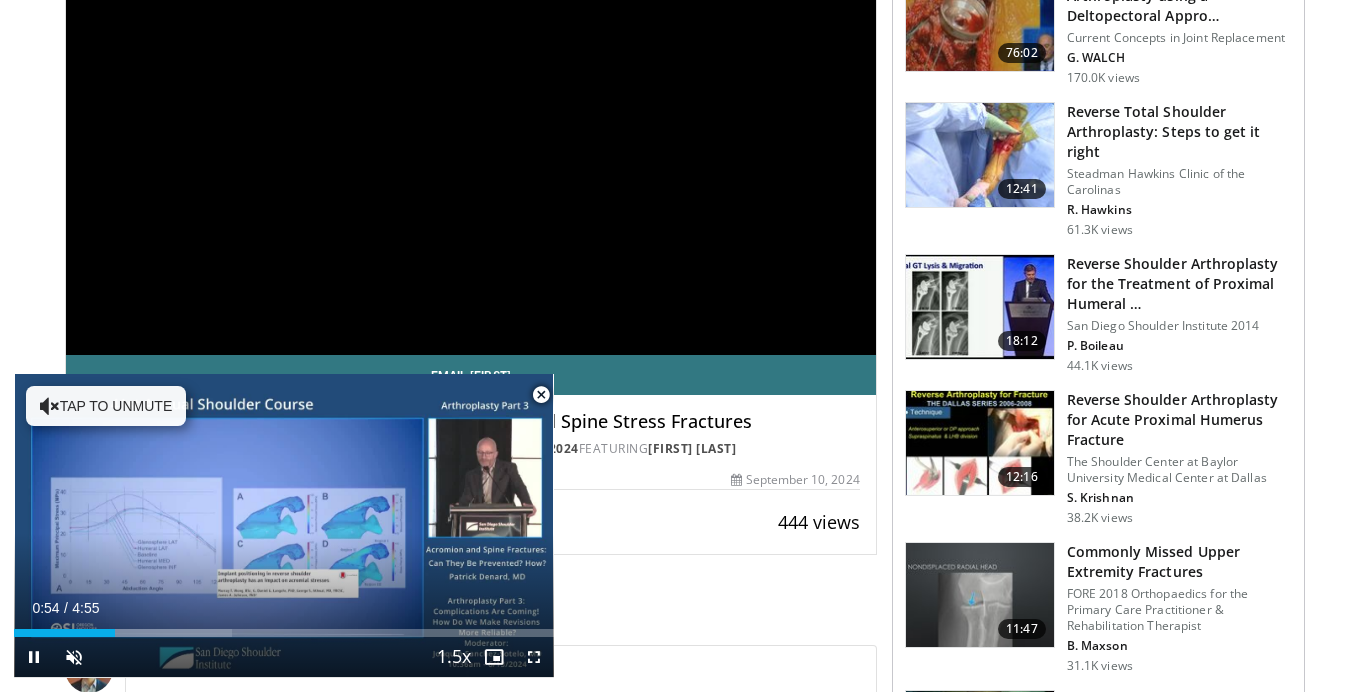 click at bounding box center (541, 395) 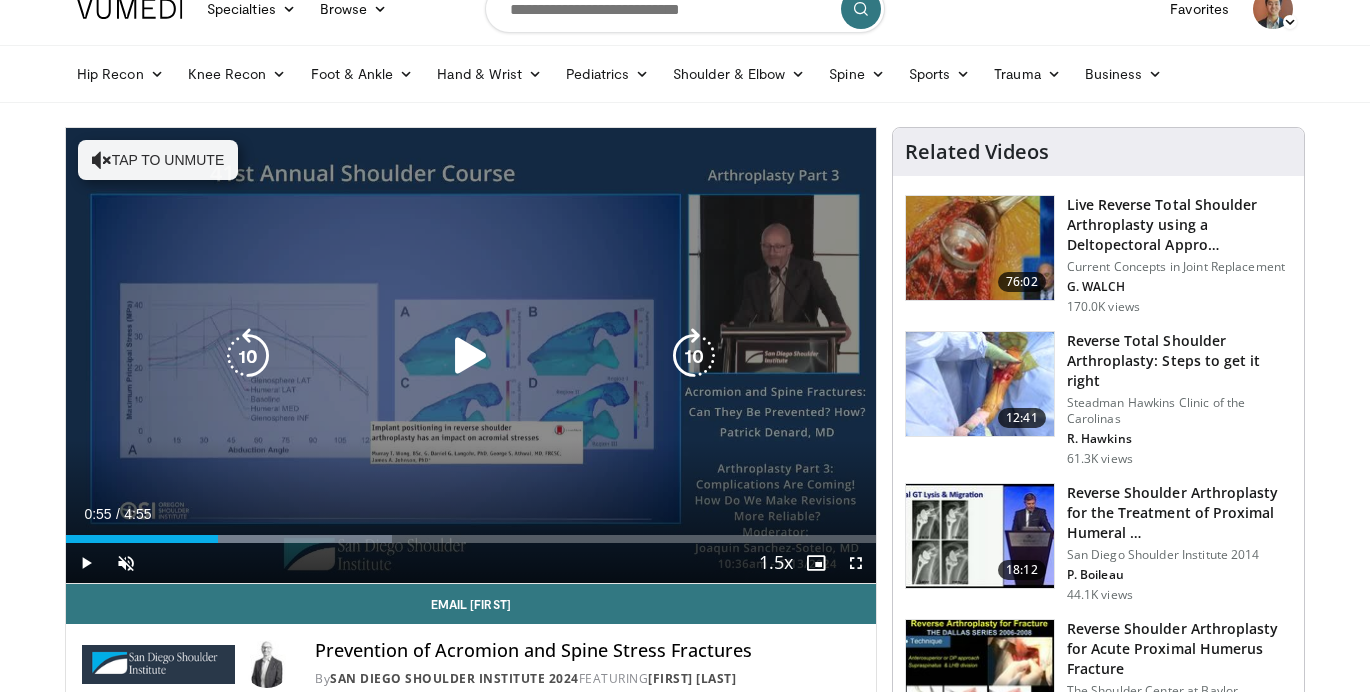 scroll, scrollTop: 12, scrollLeft: 0, axis: vertical 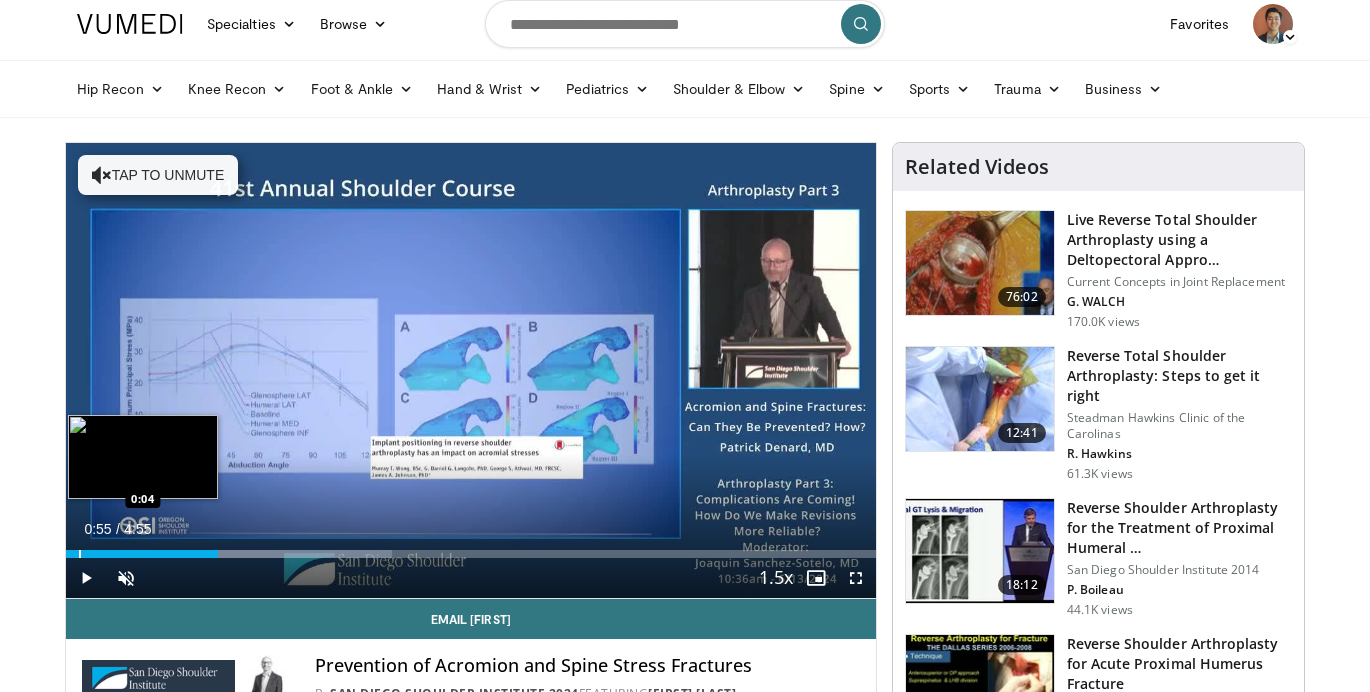 click at bounding box center [80, 554] 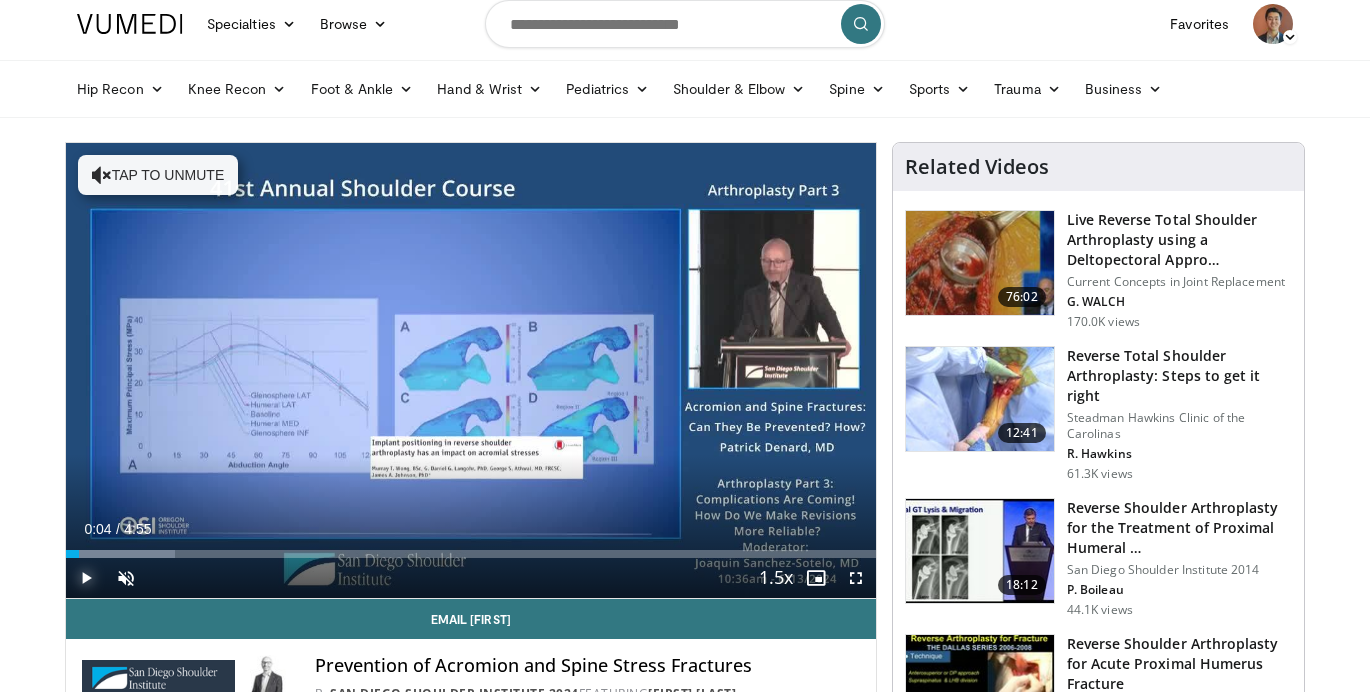 click at bounding box center [86, 578] 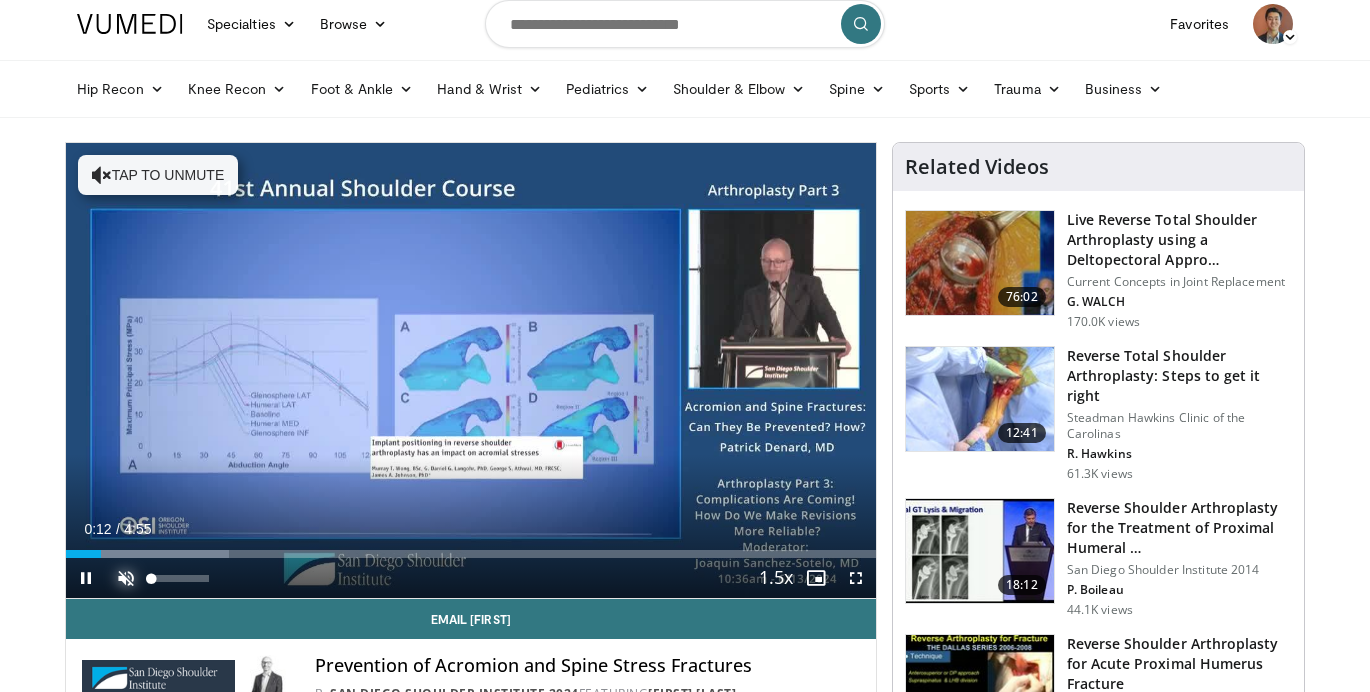 click at bounding box center (126, 578) 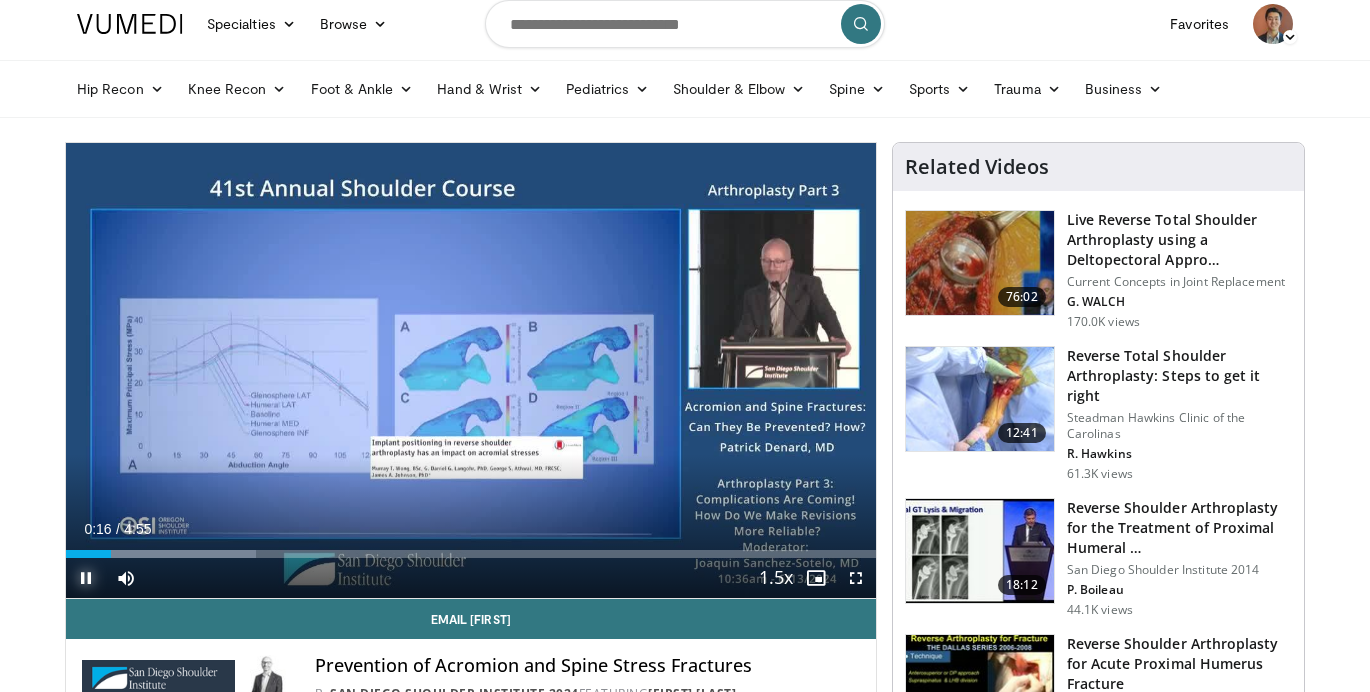 click at bounding box center [86, 578] 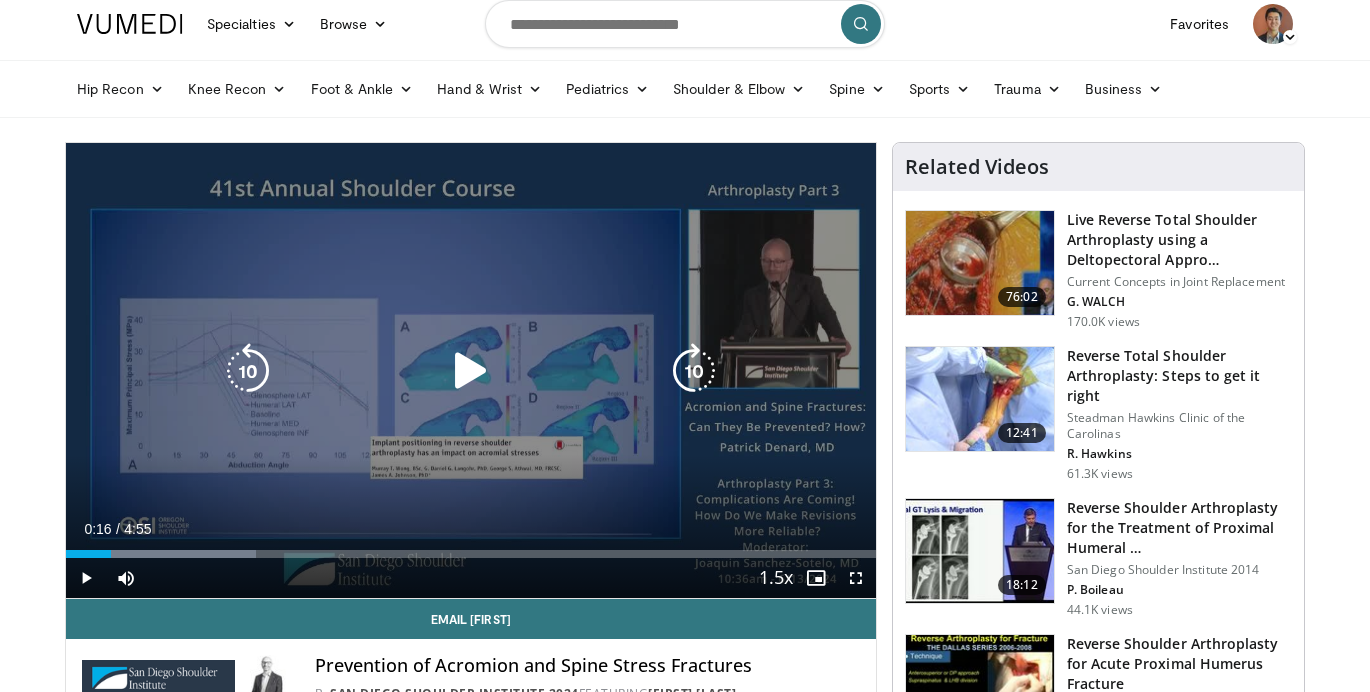 click at bounding box center [471, 371] 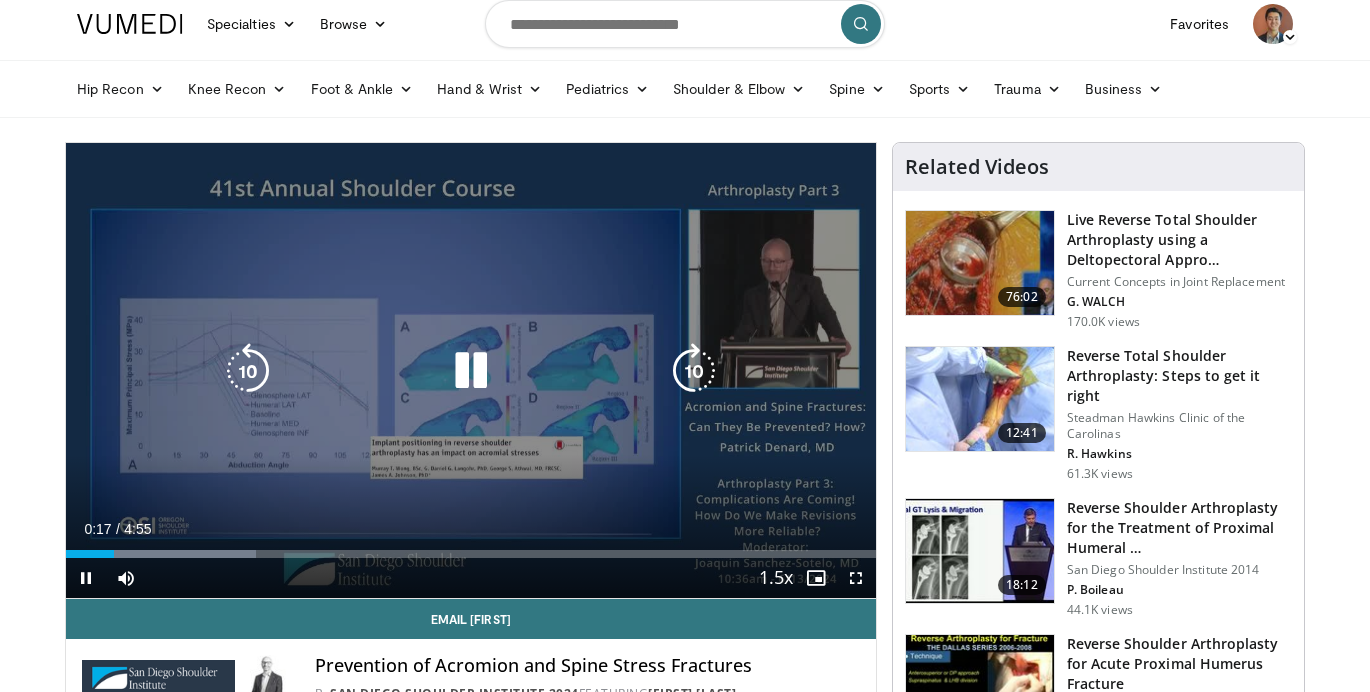 click at bounding box center [471, 371] 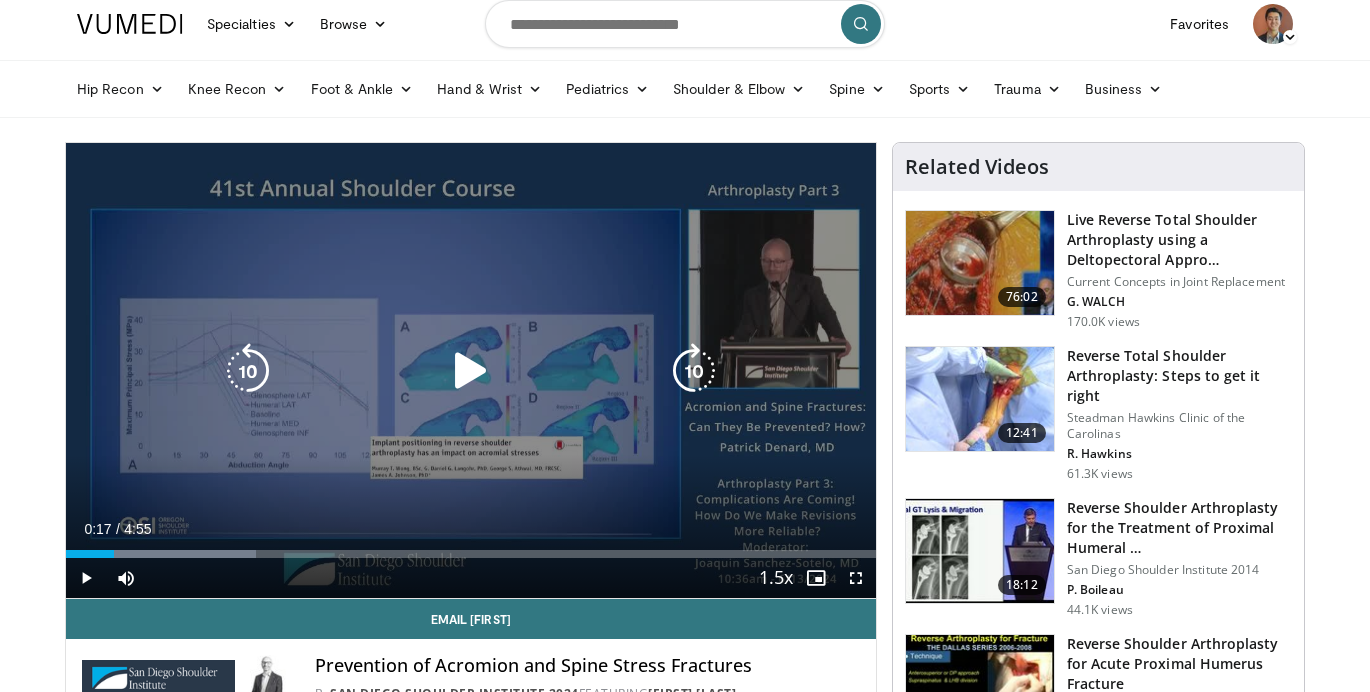 click on "10 seconds
Tap to unmute" at bounding box center (471, 370) 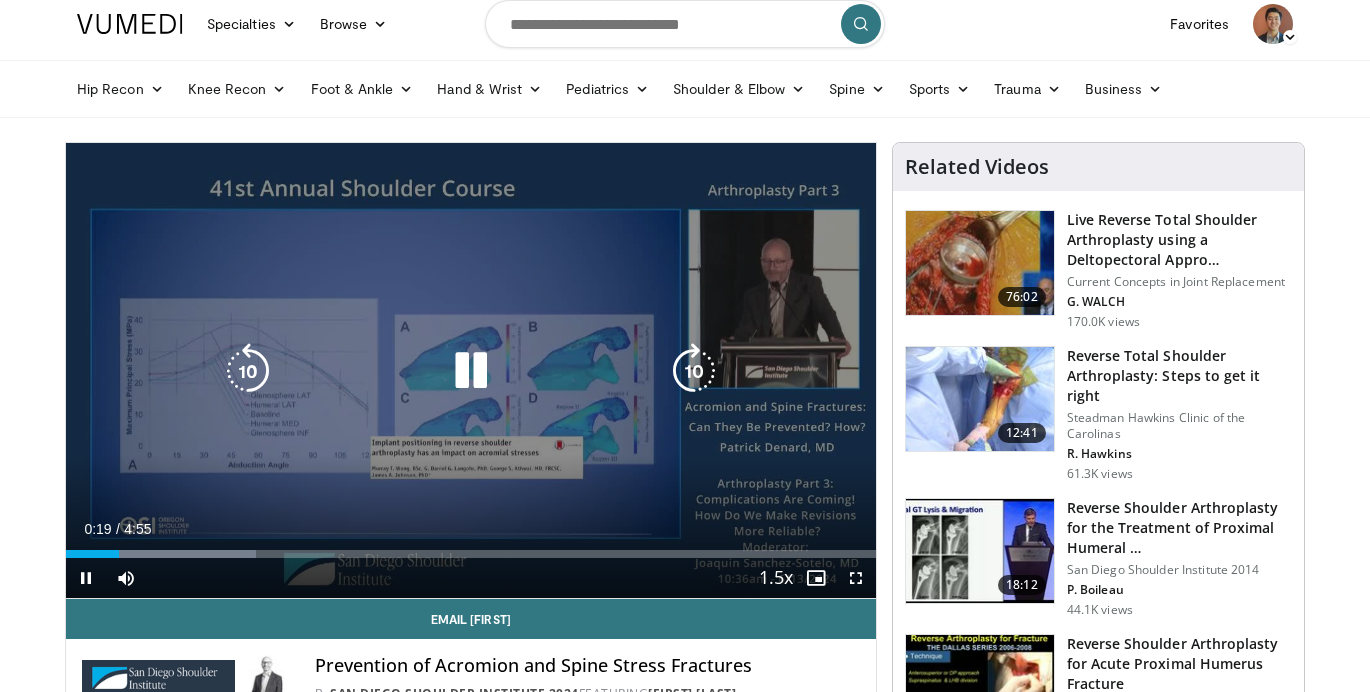 click at bounding box center (471, 371) 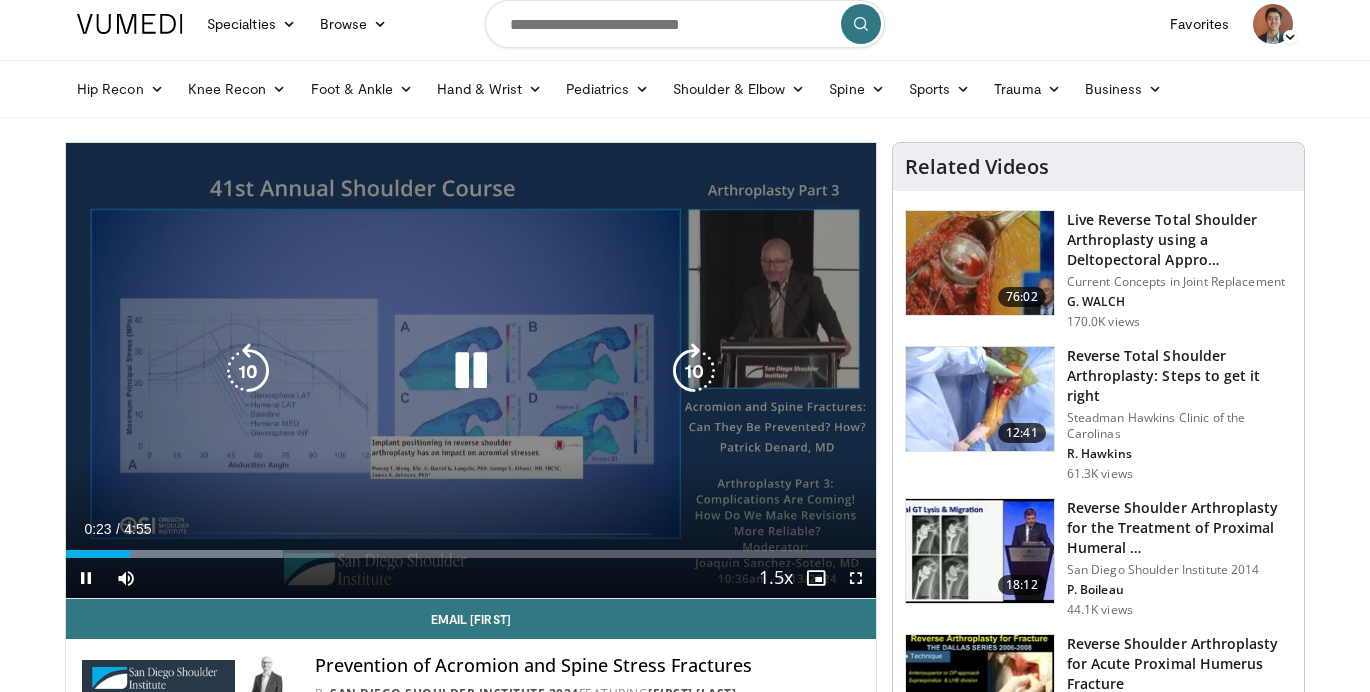 click at bounding box center [471, 371] 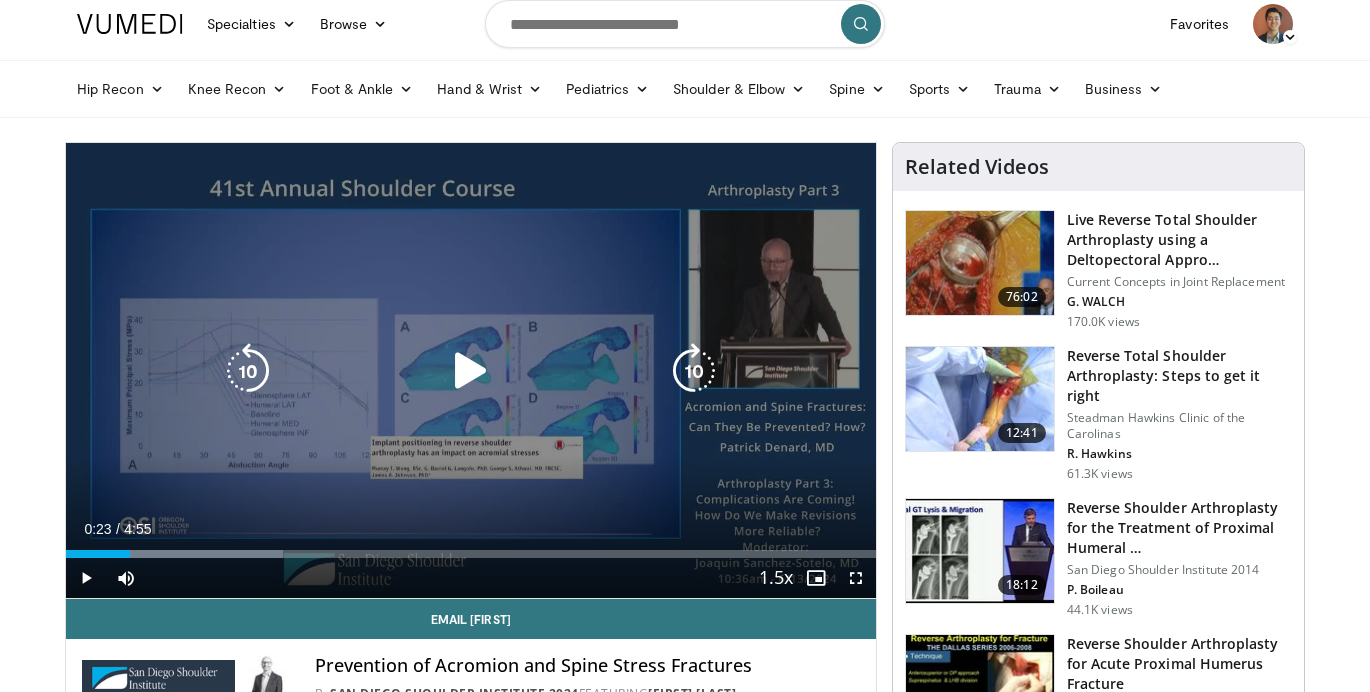 click at bounding box center (471, 371) 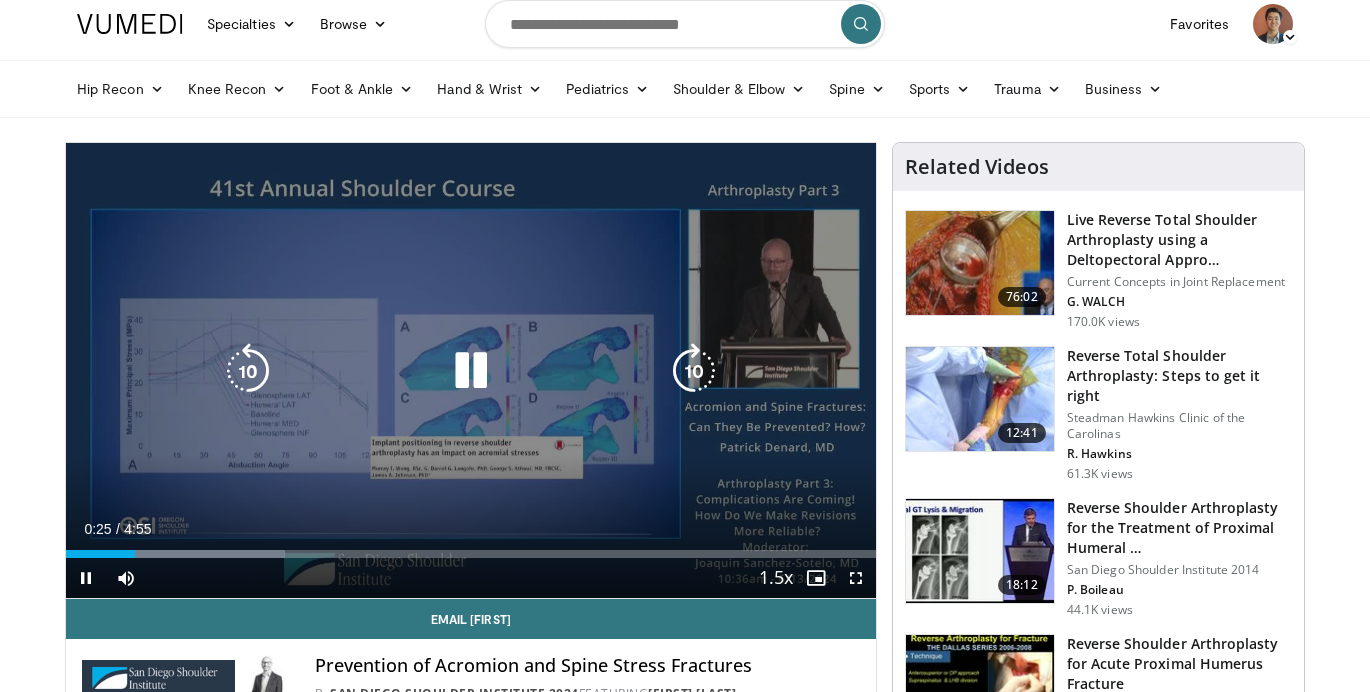 click on "10 seconds
Tap to unmute" at bounding box center (471, 370) 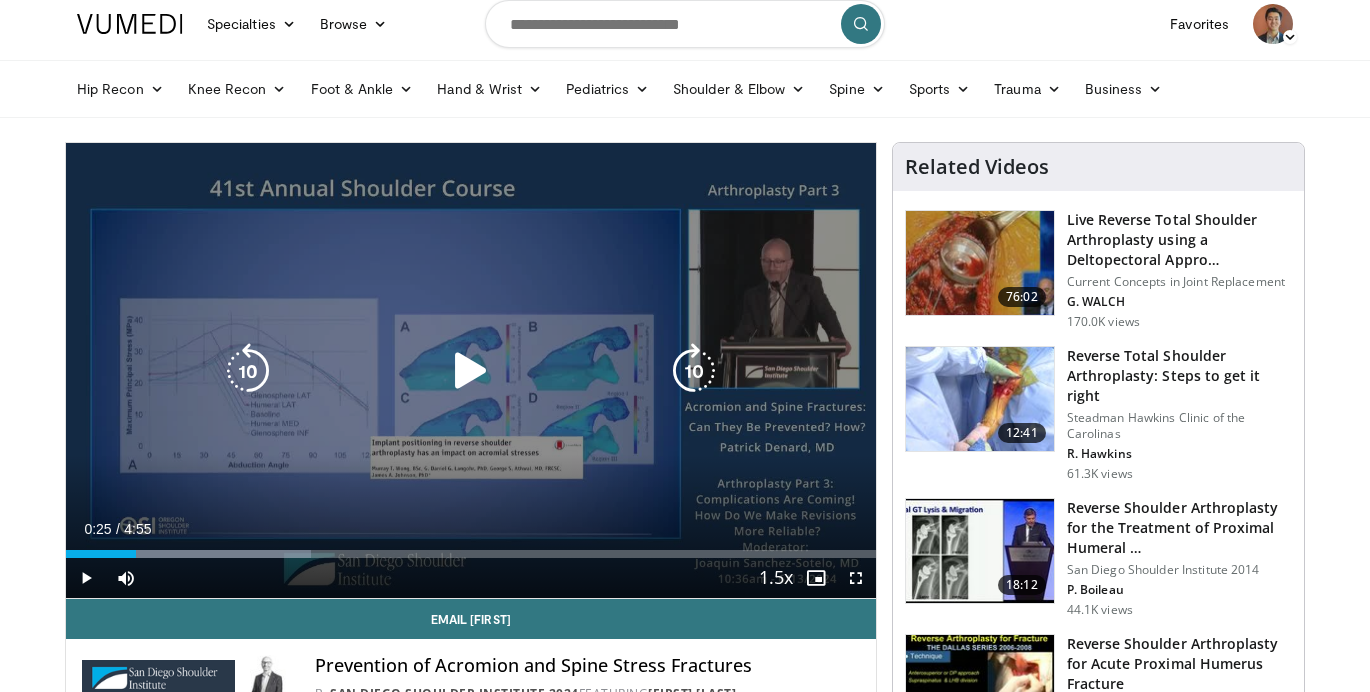 click on "10 seconds
Tap to unmute" at bounding box center [471, 370] 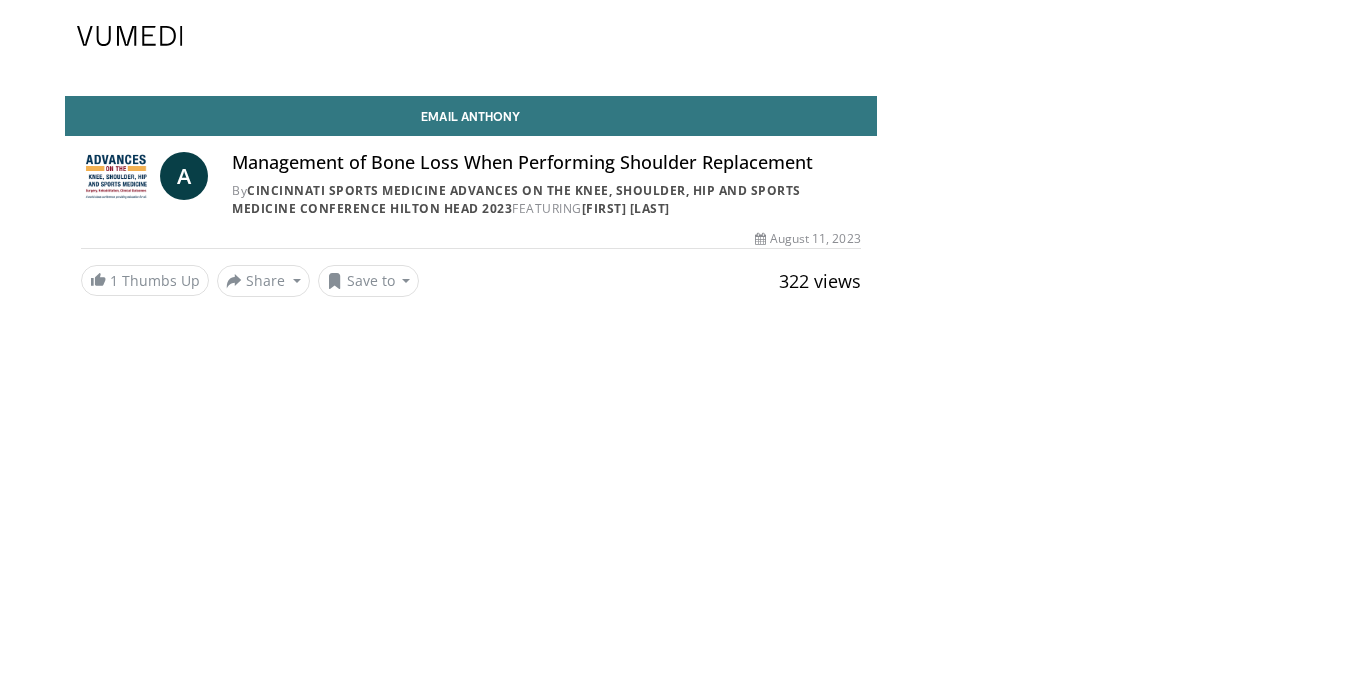 scroll, scrollTop: 0, scrollLeft: 0, axis: both 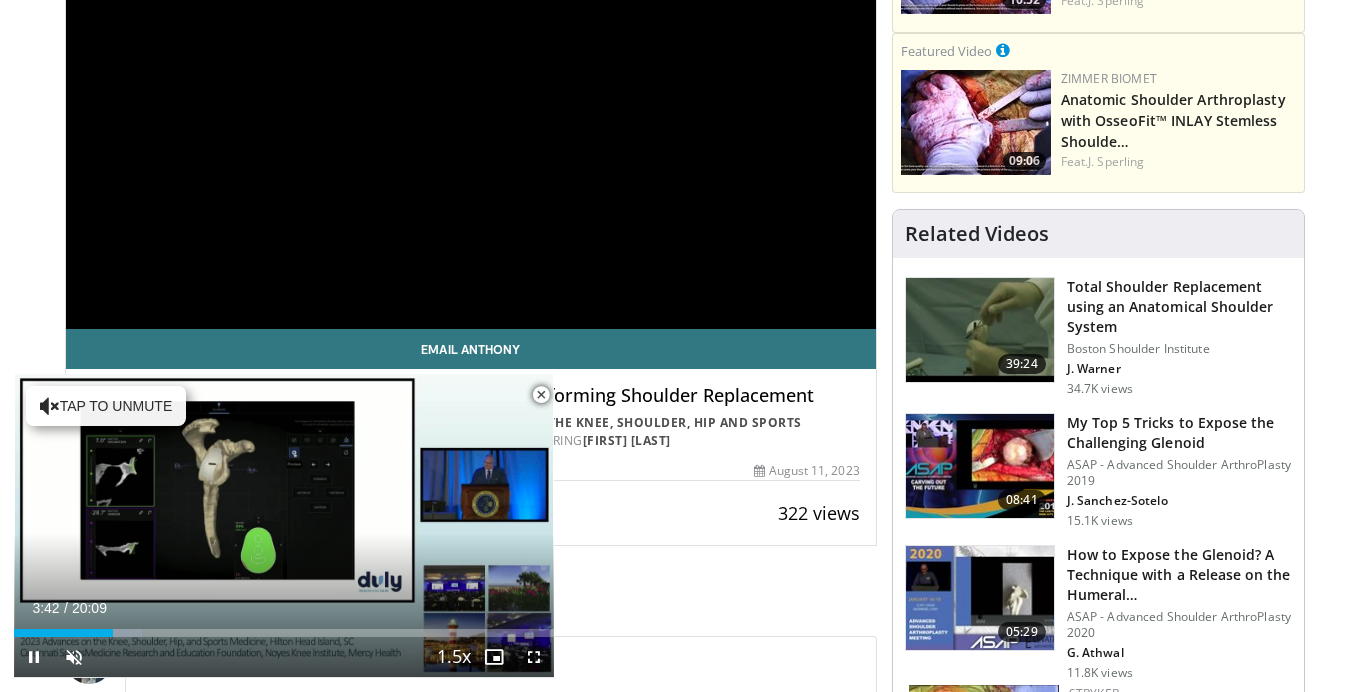 click at bounding box center [541, 395] 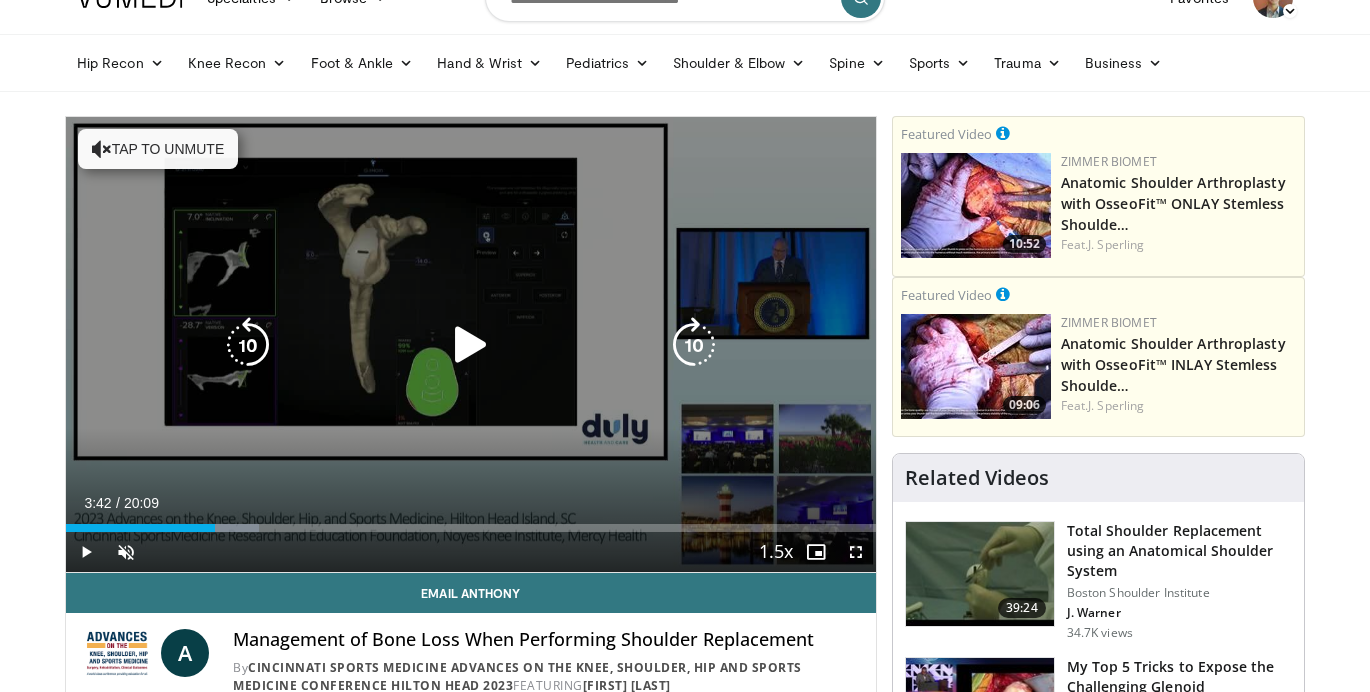scroll, scrollTop: 36, scrollLeft: 0, axis: vertical 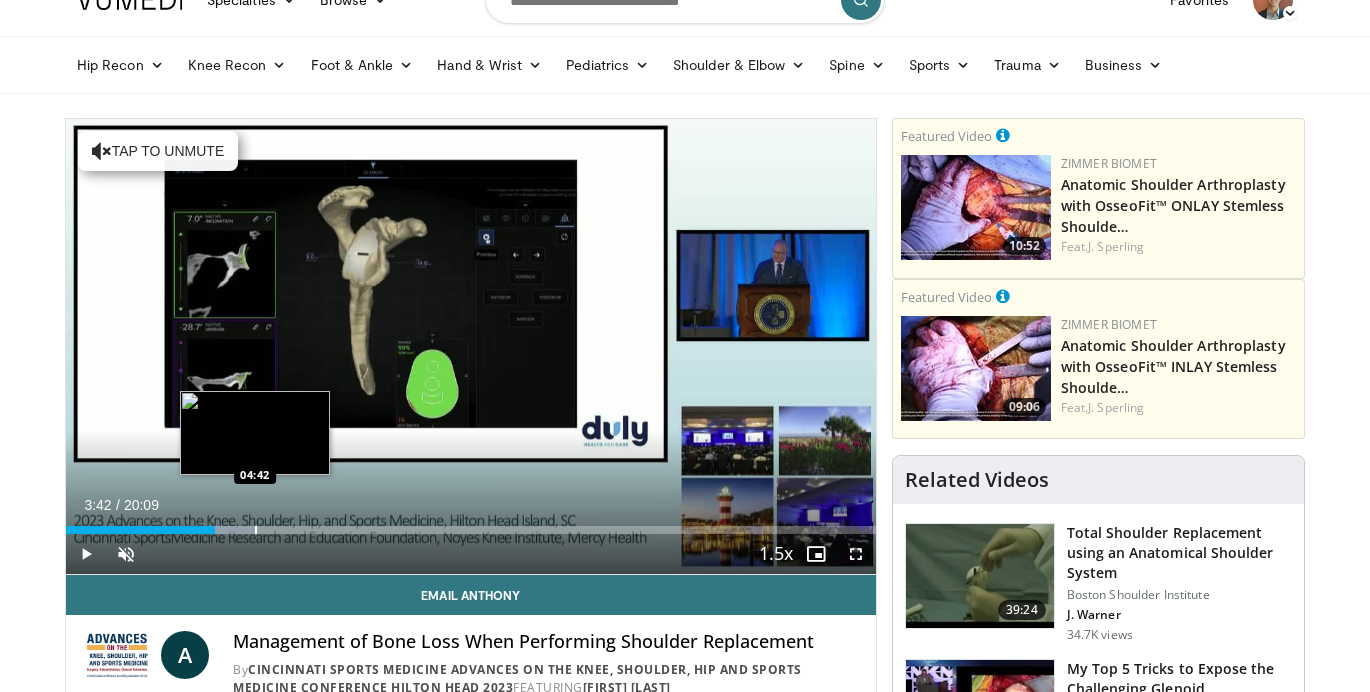 click at bounding box center [256, 530] 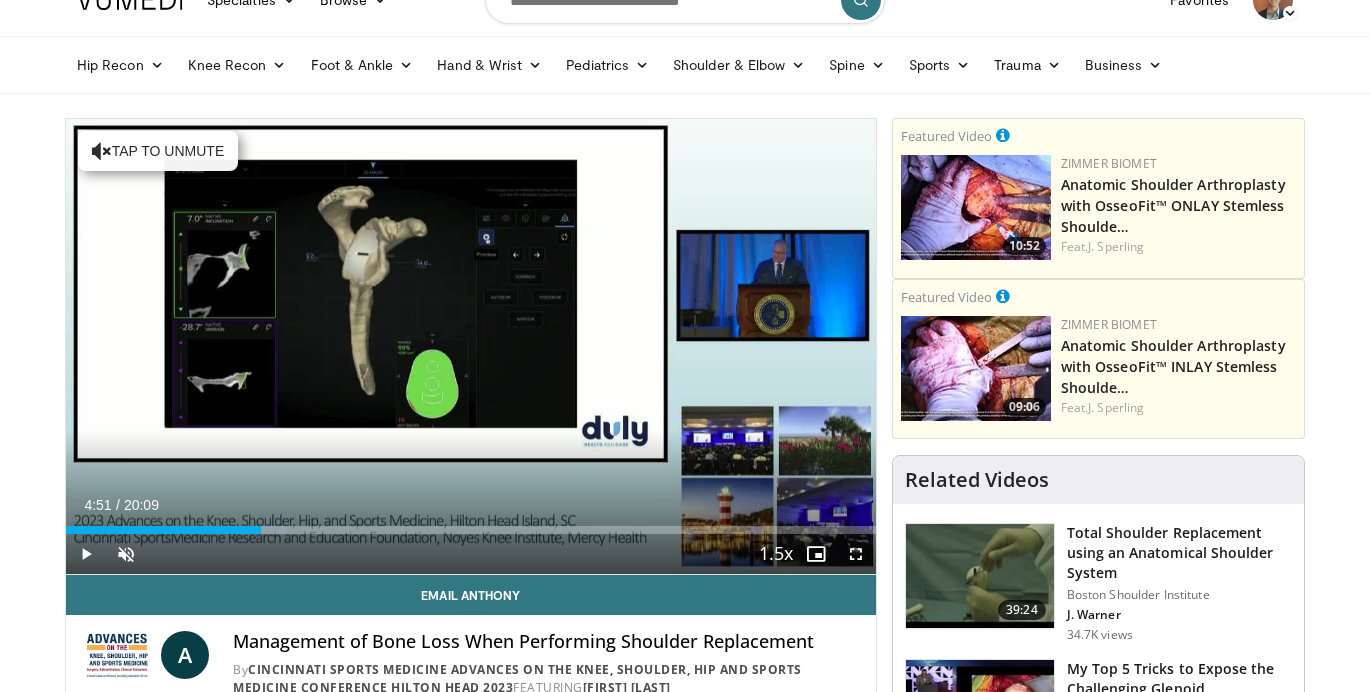 click at bounding box center (359, 530) 